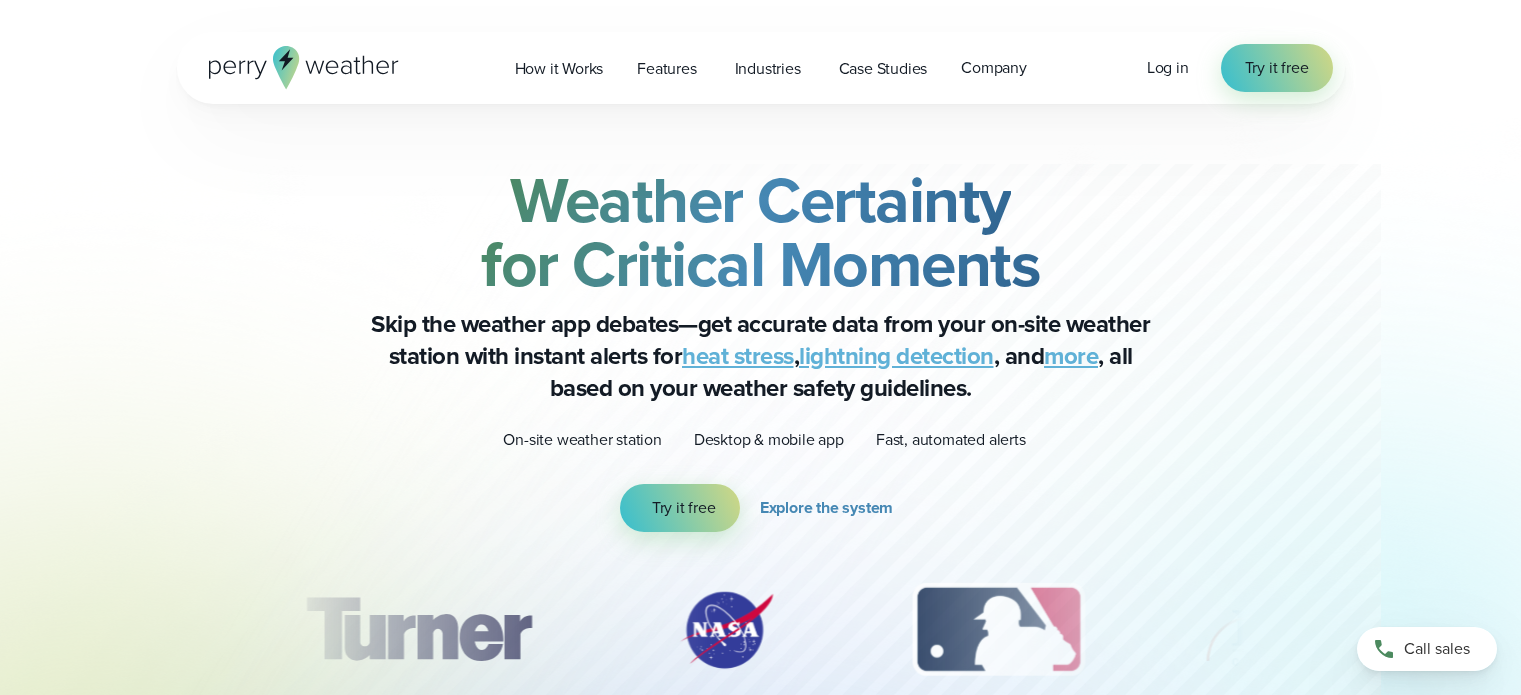 scroll, scrollTop: 0, scrollLeft: 0, axis: both 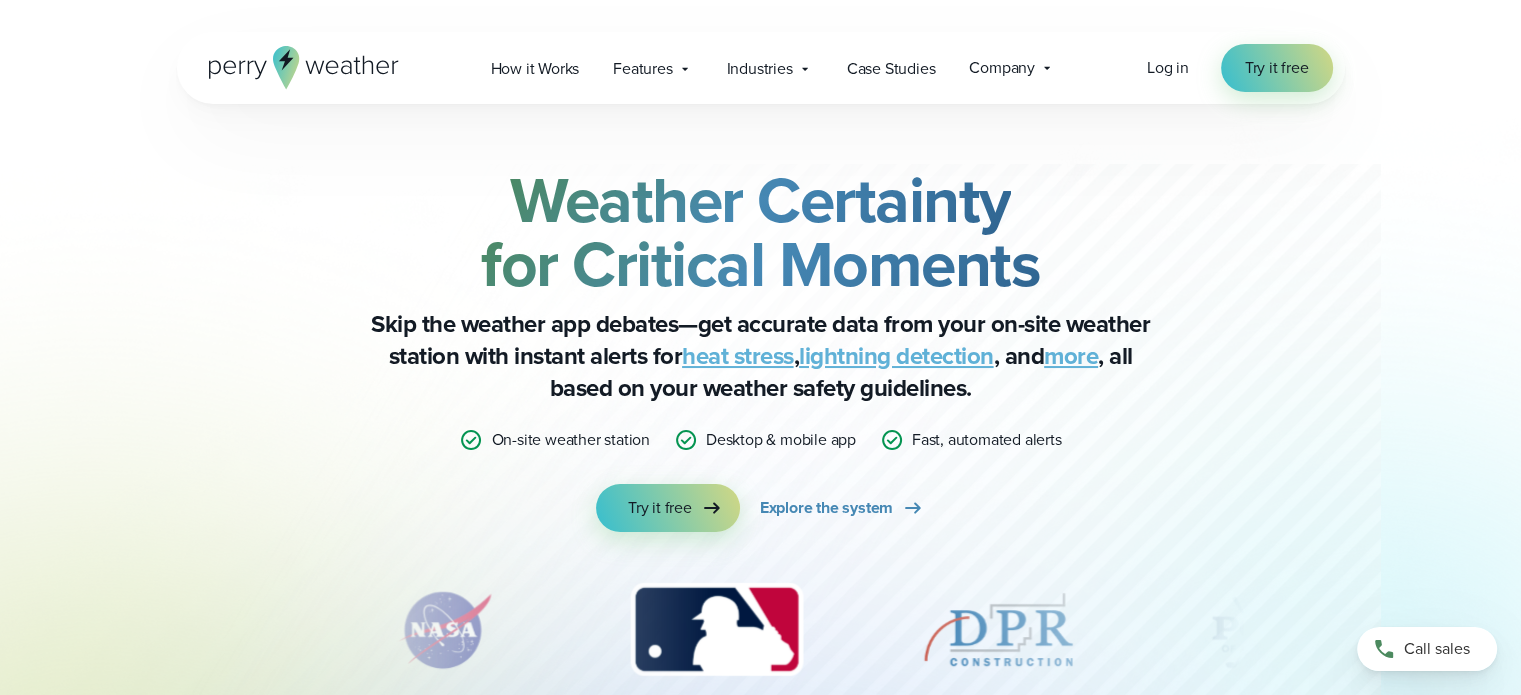 drag, startPoint x: 672, startPoint y: 69, endPoint x: 1235, endPoint y: 154, distance: 569.3804 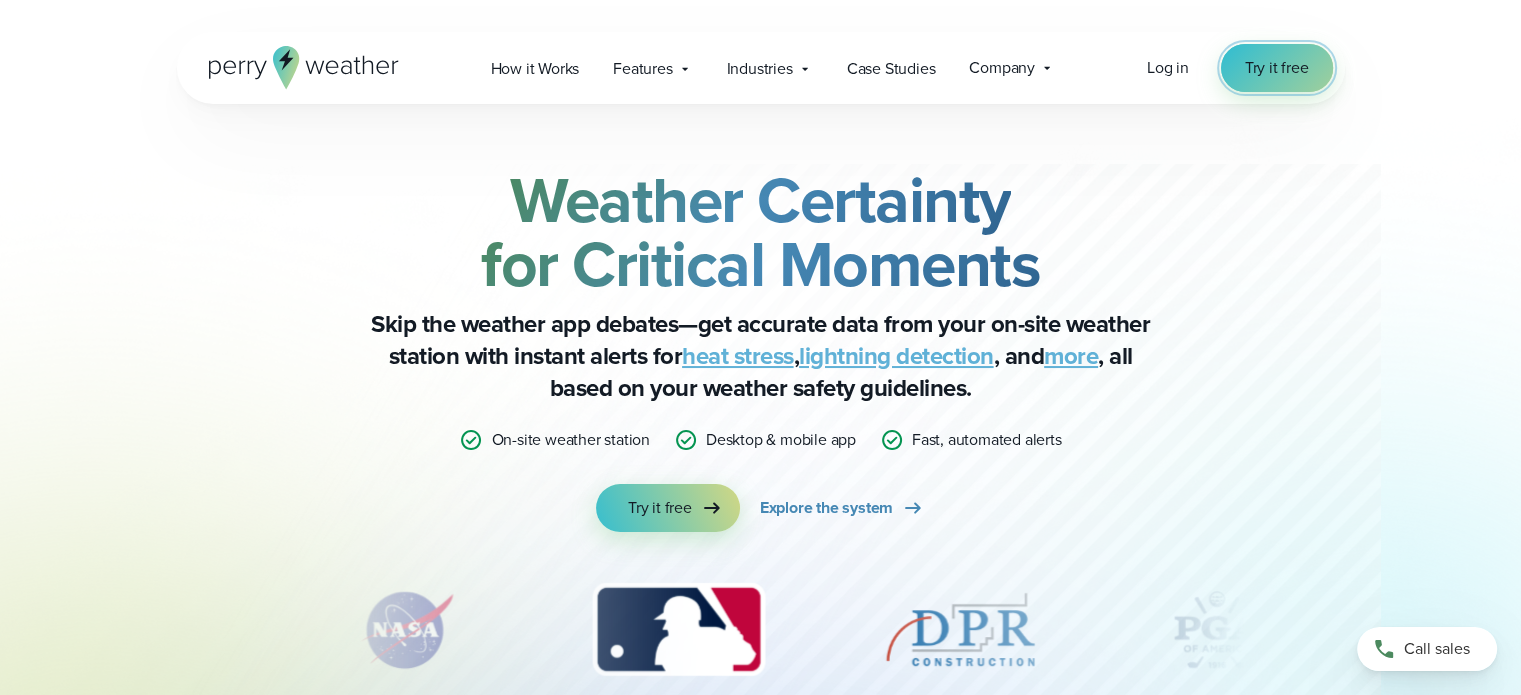 click on "Try it free" at bounding box center [1277, 68] 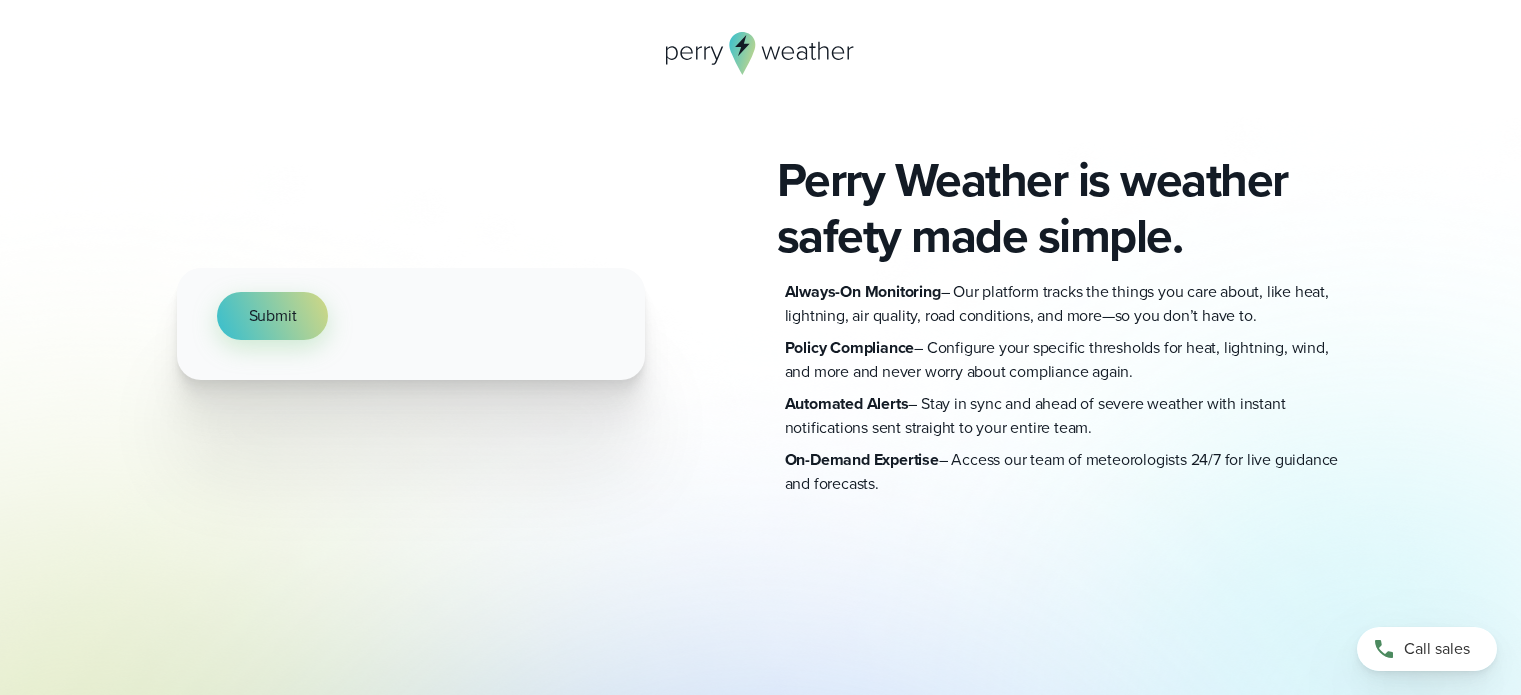 scroll, scrollTop: 0, scrollLeft: 0, axis: both 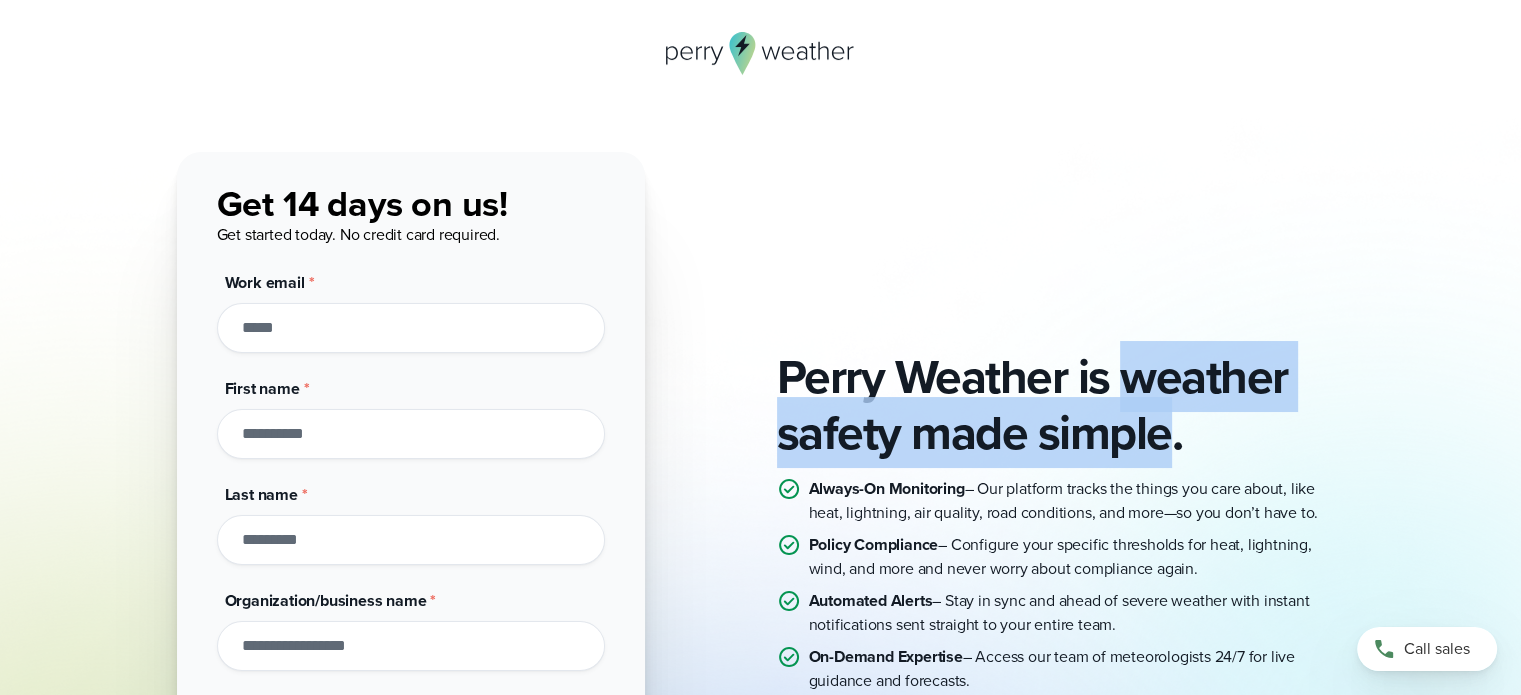 drag, startPoint x: 1119, startPoint y: 376, endPoint x: 1173, endPoint y: 439, distance: 82.9759 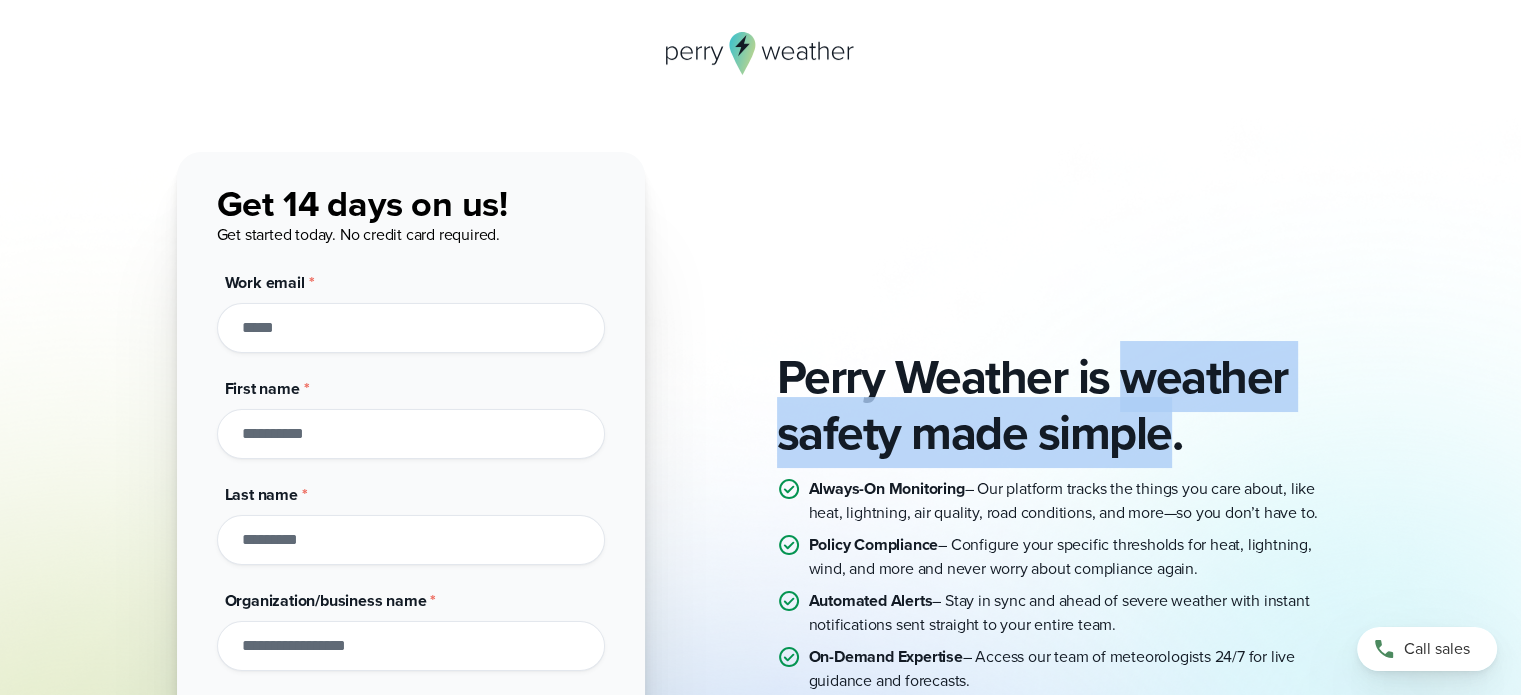 click on "Perry Weather is weather safety made simple." at bounding box center [1061, 405] 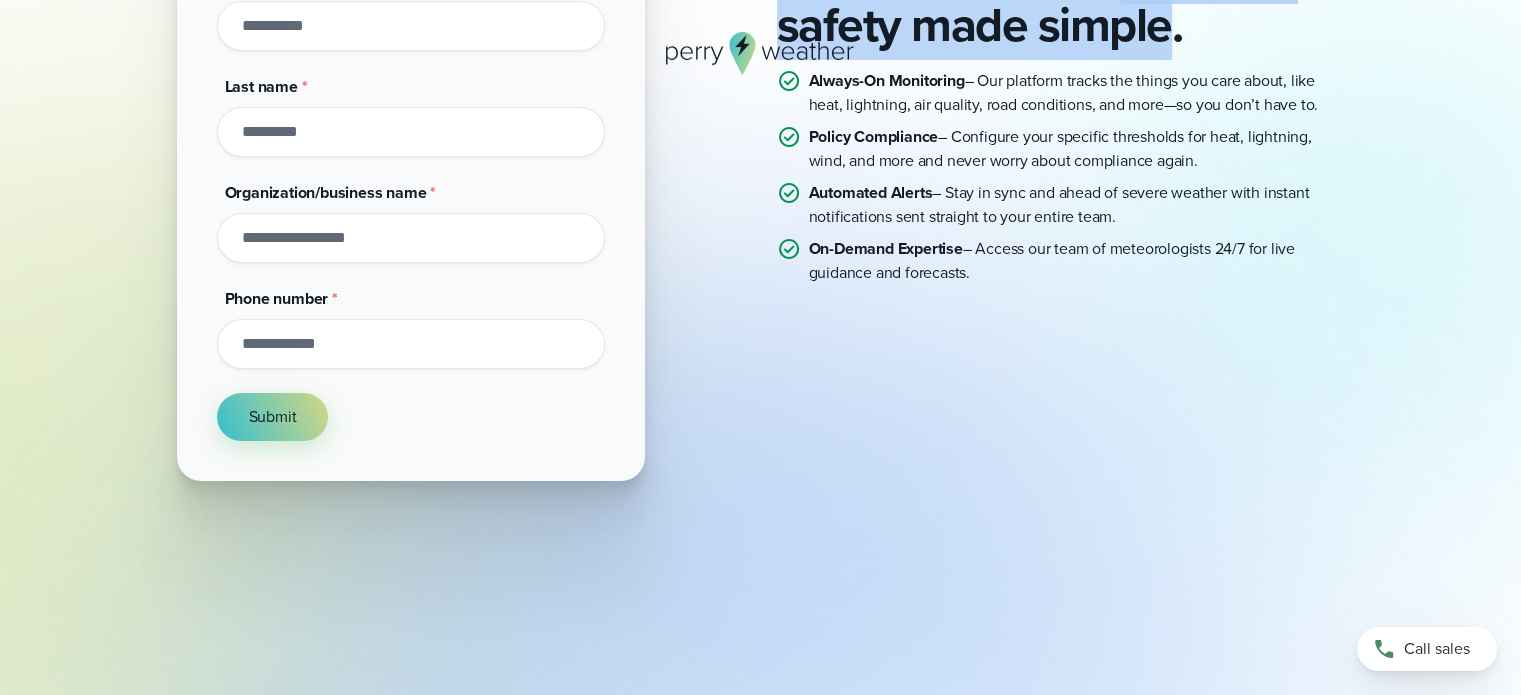 scroll, scrollTop: 0, scrollLeft: 0, axis: both 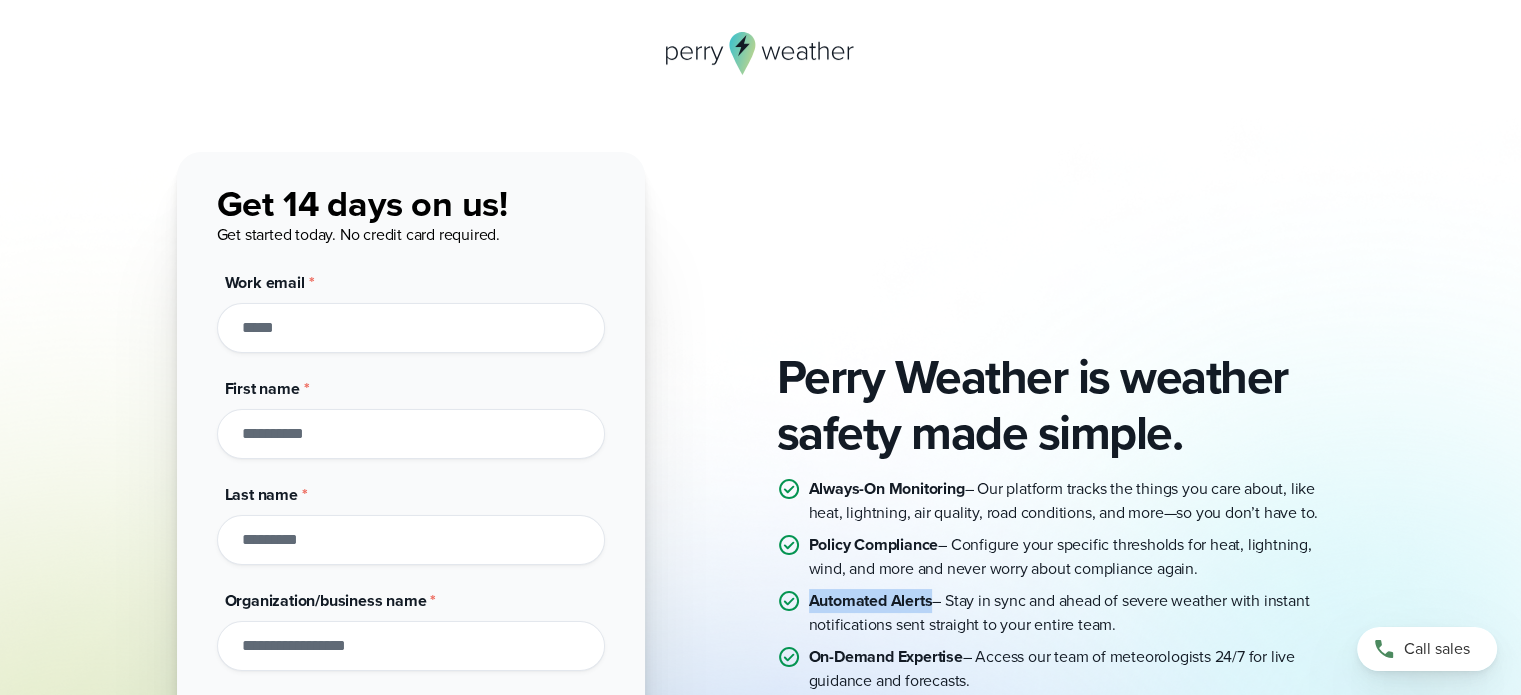 drag, startPoint x: 808, startPoint y: 604, endPoint x: 932, endPoint y: 600, distance: 124.0645 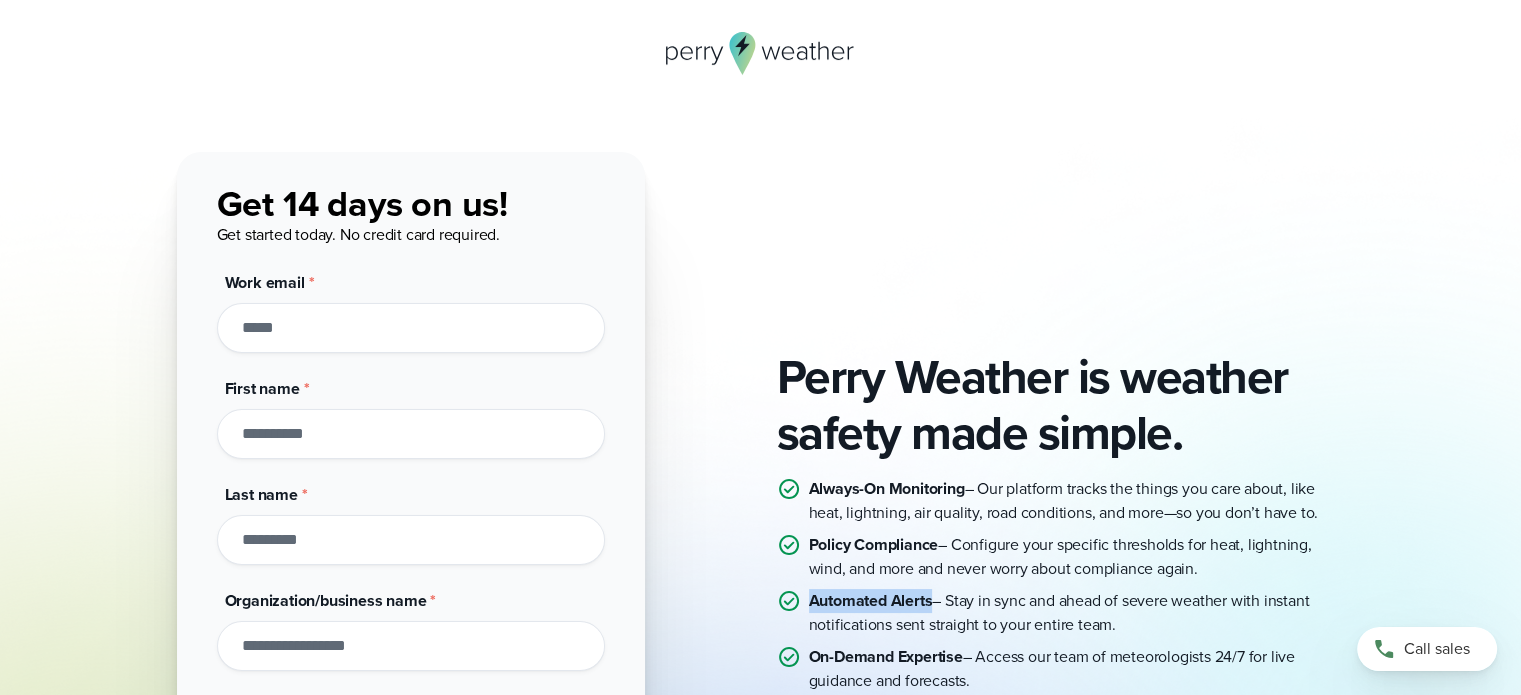 click on "Automated Alerts  – Stay in sync and ahead of severe weather with instant notifications sent straight to your entire team." at bounding box center [1077, 613] 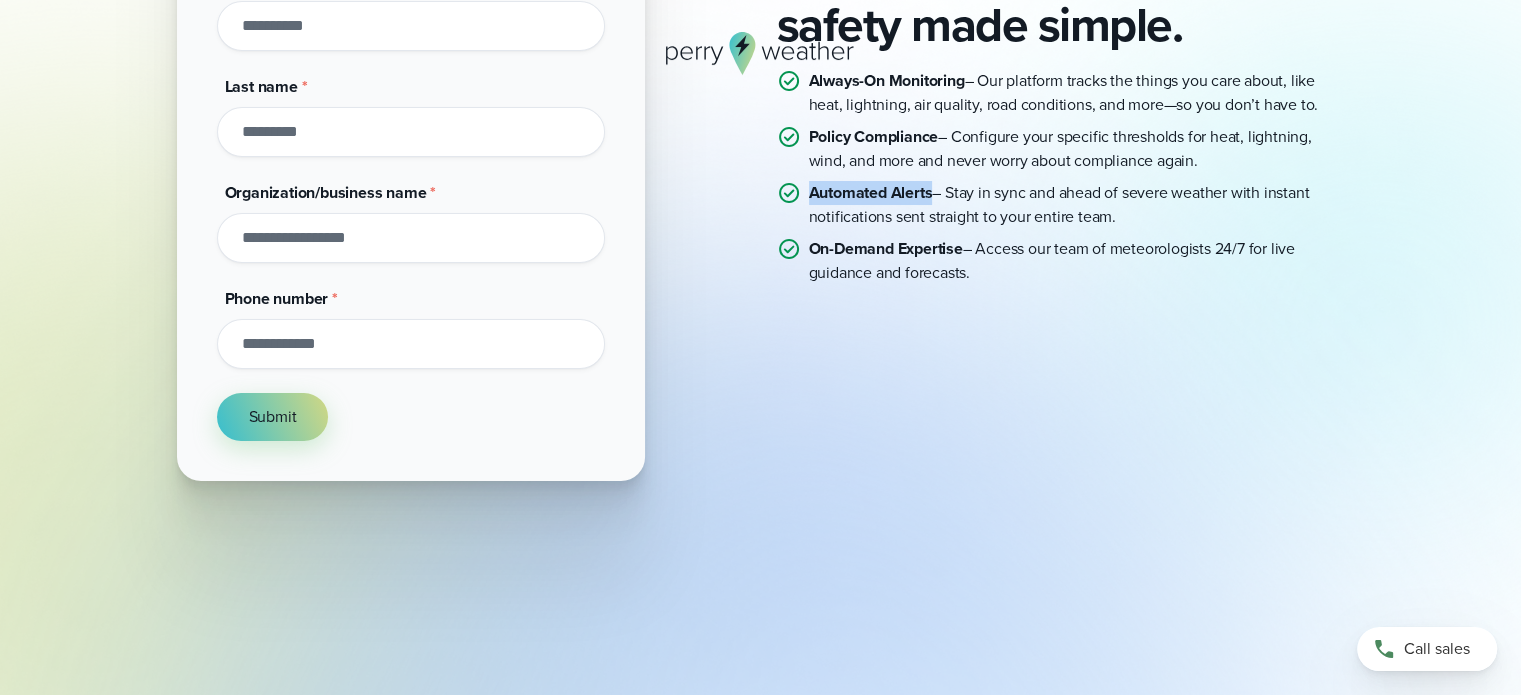 scroll, scrollTop: 0, scrollLeft: 0, axis: both 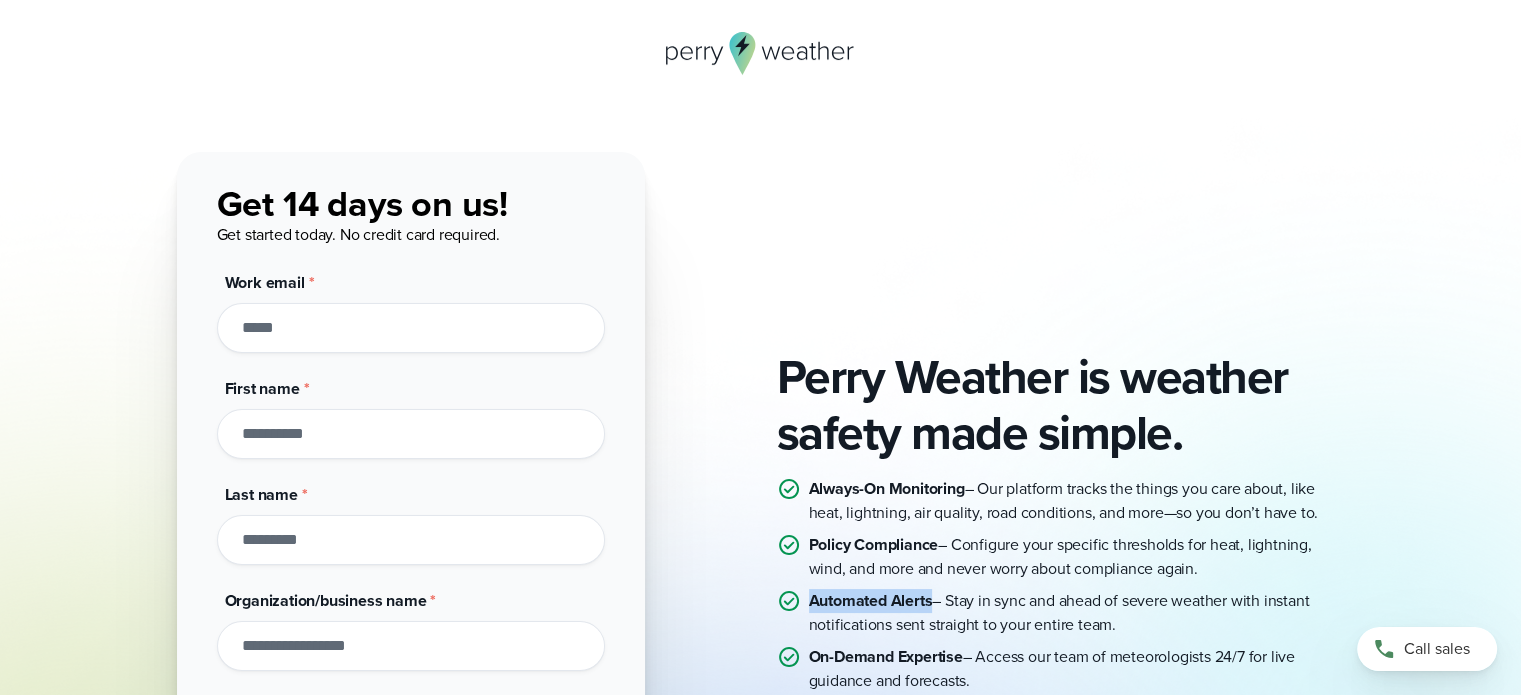 copy on "Automated Alerts" 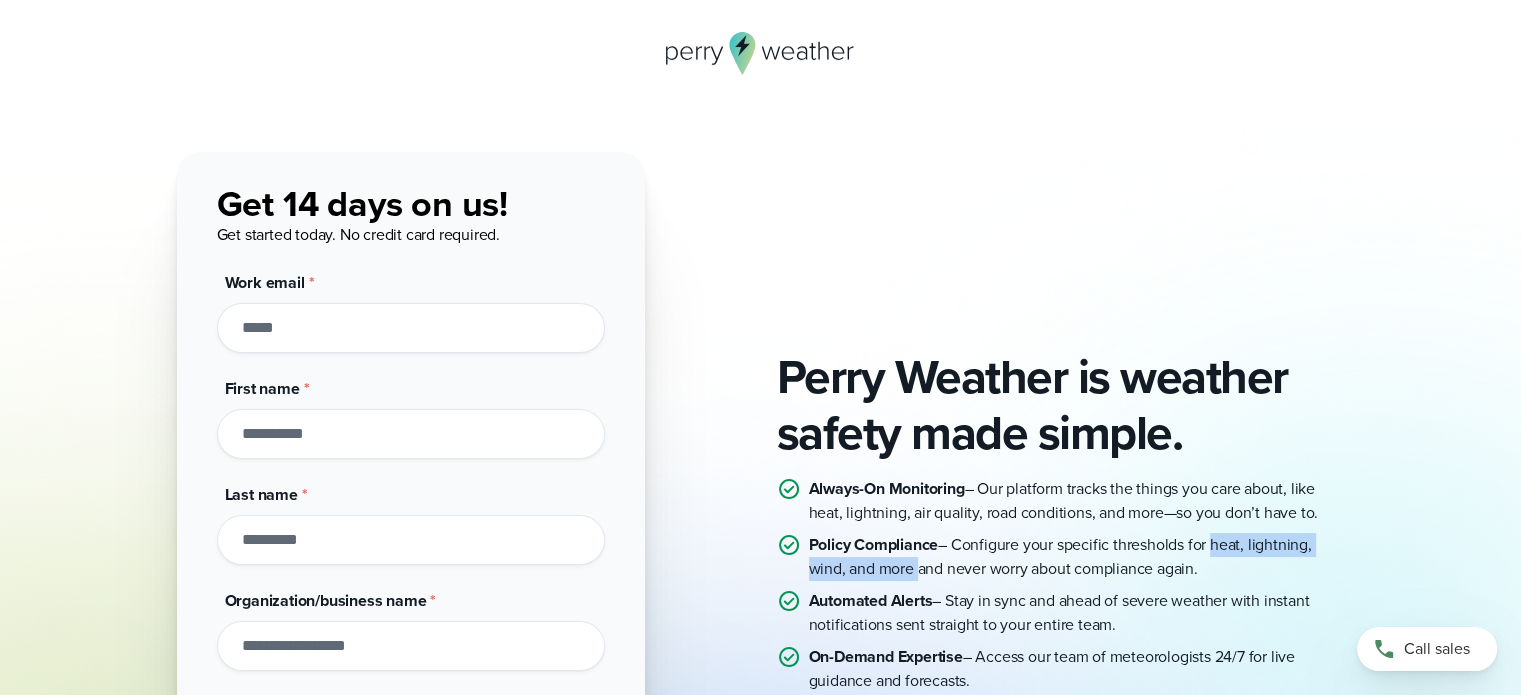 drag, startPoint x: 1208, startPoint y: 539, endPoint x: 912, endPoint y: 575, distance: 298.18115 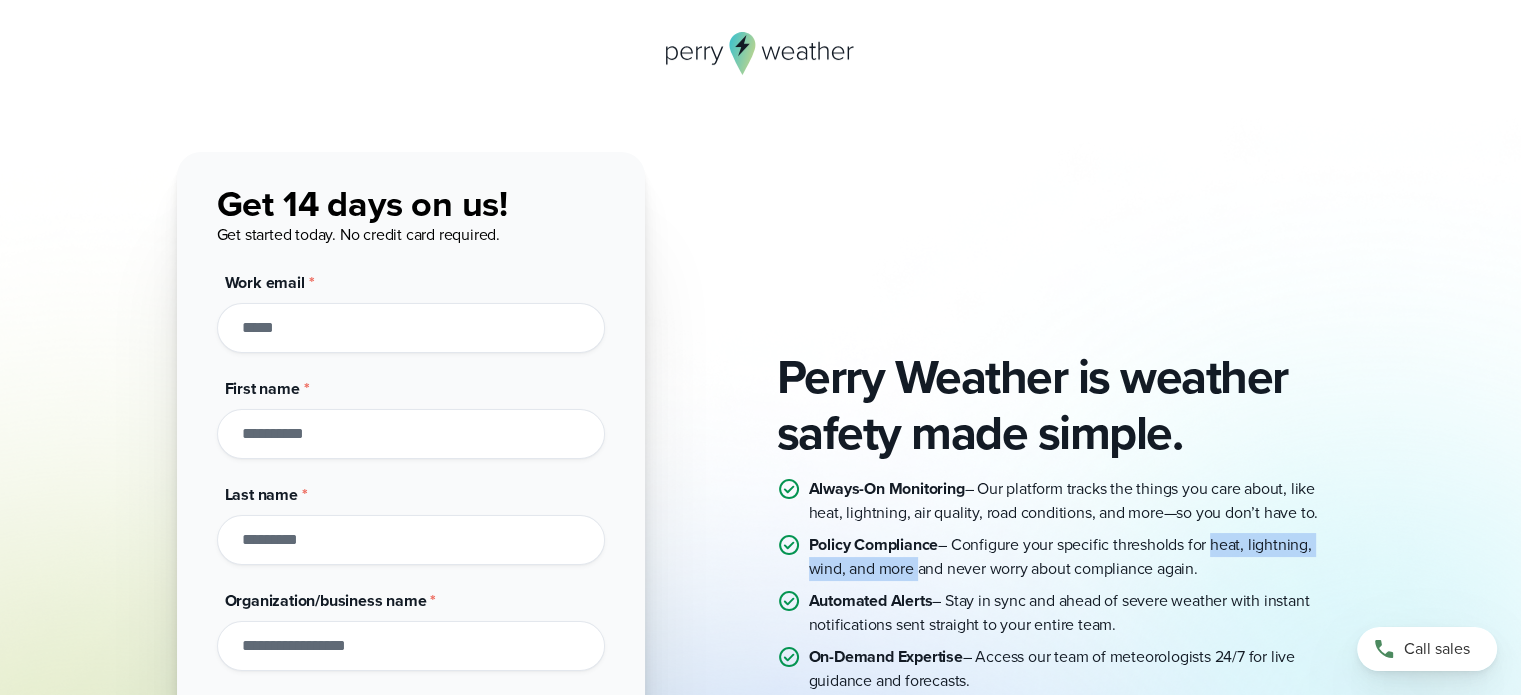 click on "Policy Compliance  – Configure your specific thresholds for heat, lightning, wind, and more and never worry about compliance again." at bounding box center (1077, 557) 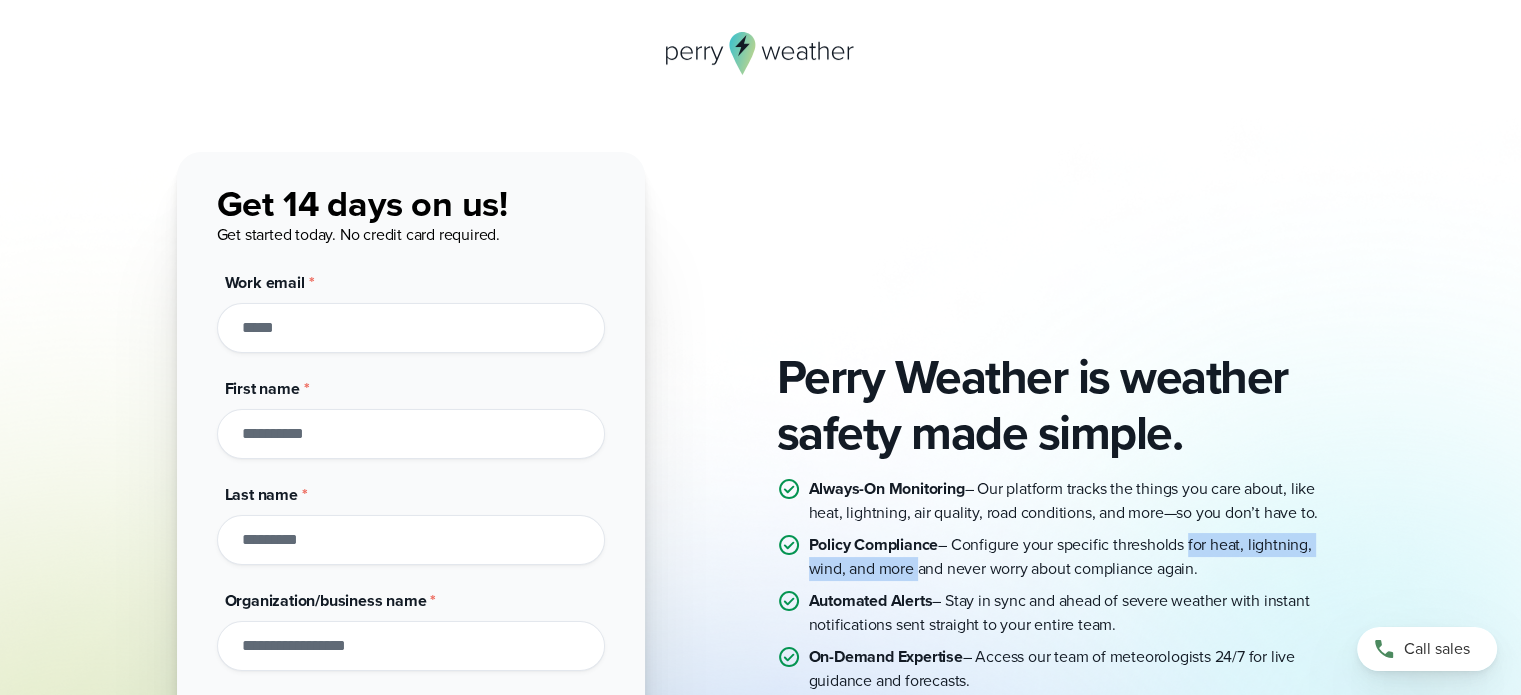 drag, startPoint x: 1189, startPoint y: 541, endPoint x: 912, endPoint y: 576, distance: 279.20242 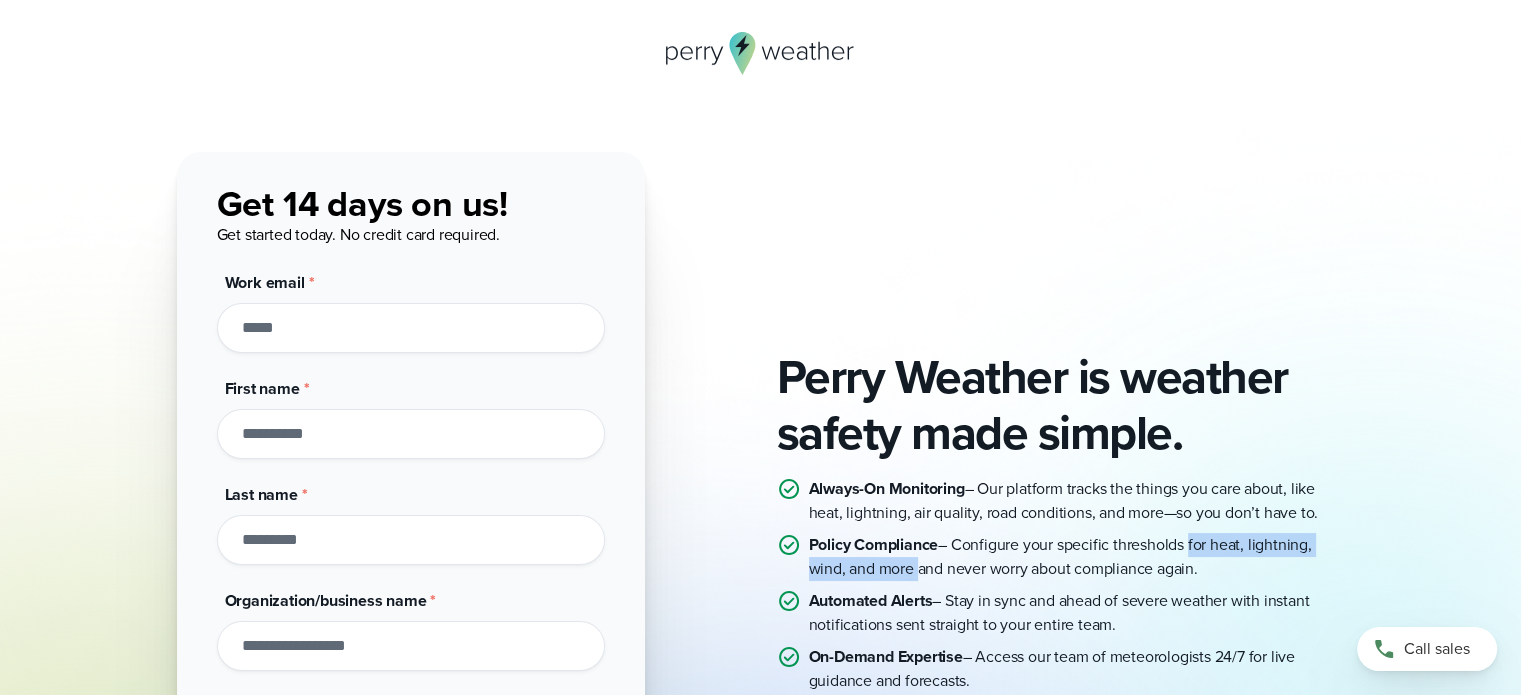 click on "Policy Compliance  – Configure your specific thresholds for heat, lightning, wind, and more and never worry about compliance again." at bounding box center [1077, 557] 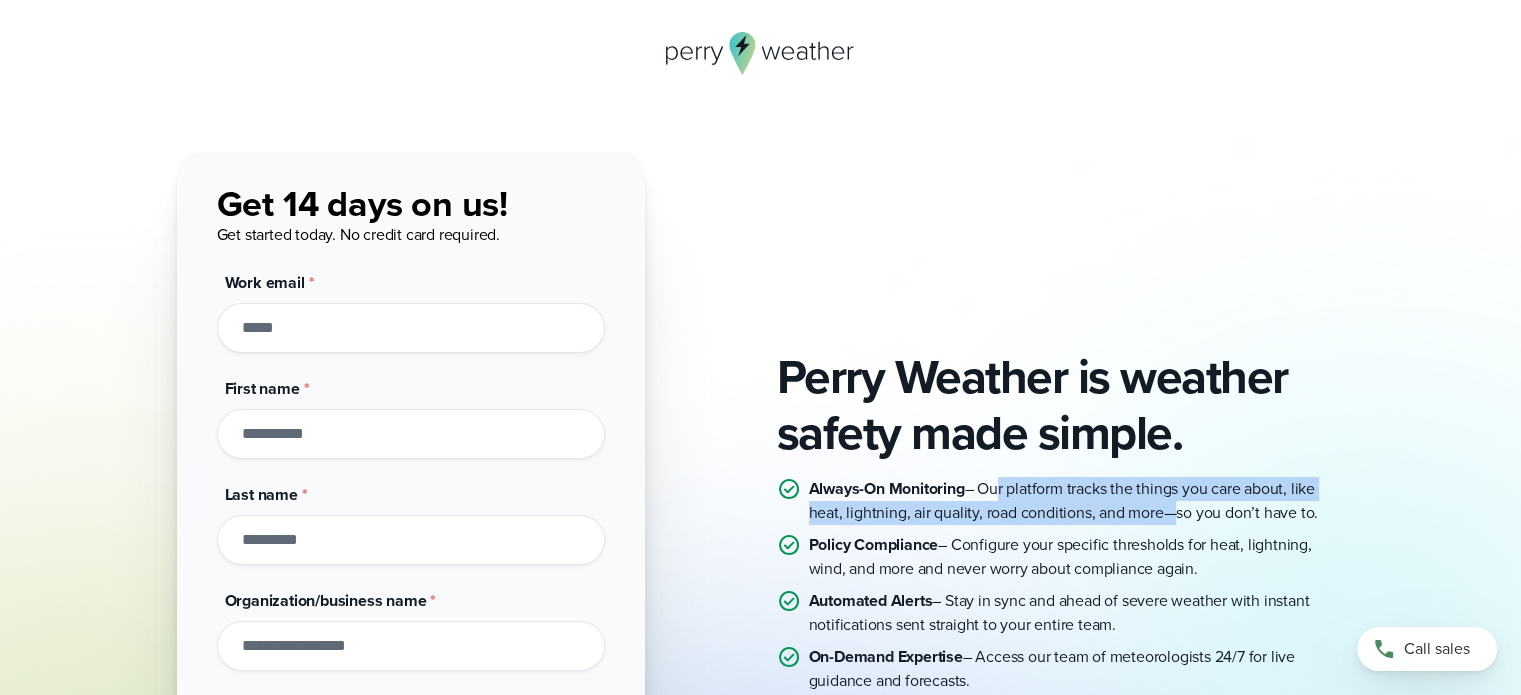 drag, startPoint x: 991, startPoint y: 493, endPoint x: 1165, endPoint y: 512, distance: 175.03429 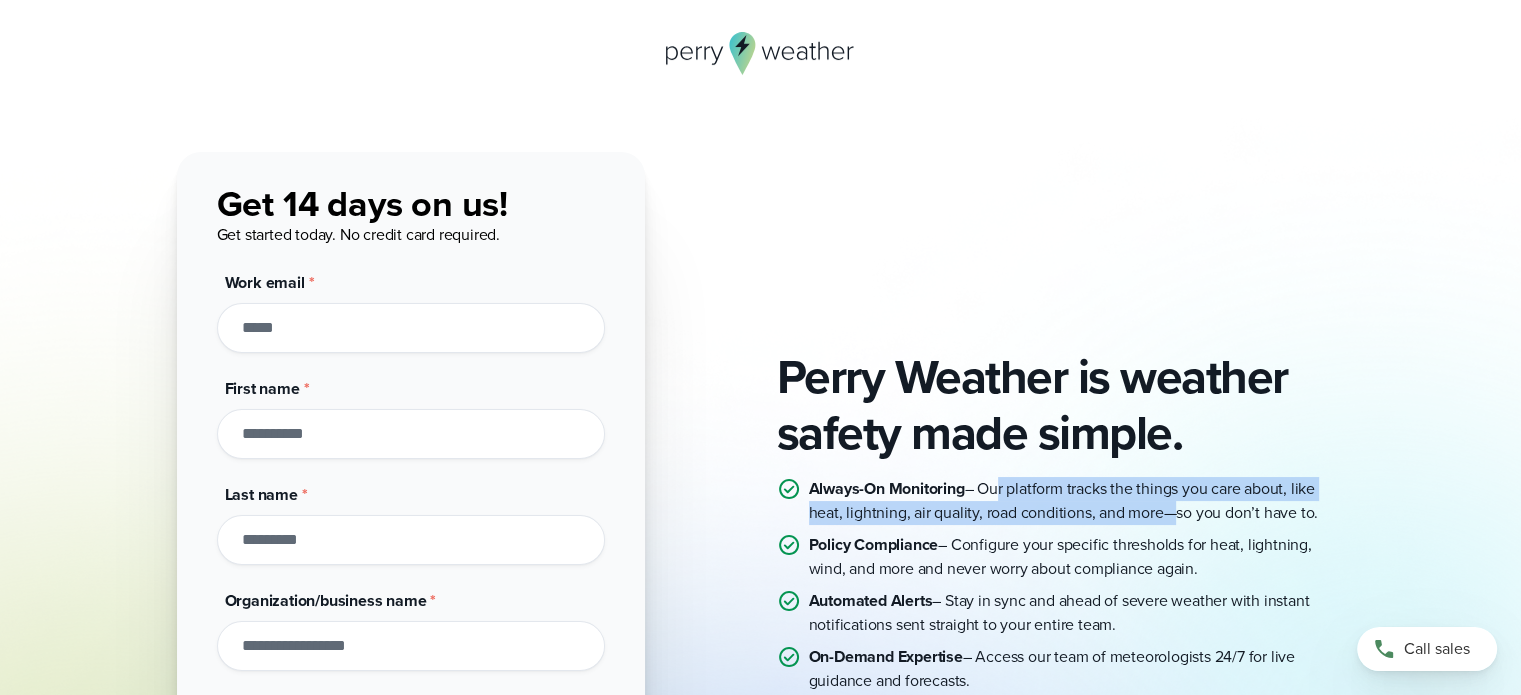 click on "Always-On Monitoring  – Our platform tracks the things you care about, like heat, lightning, air quality, road conditions, and more—so you don’t have to." at bounding box center [1077, 501] 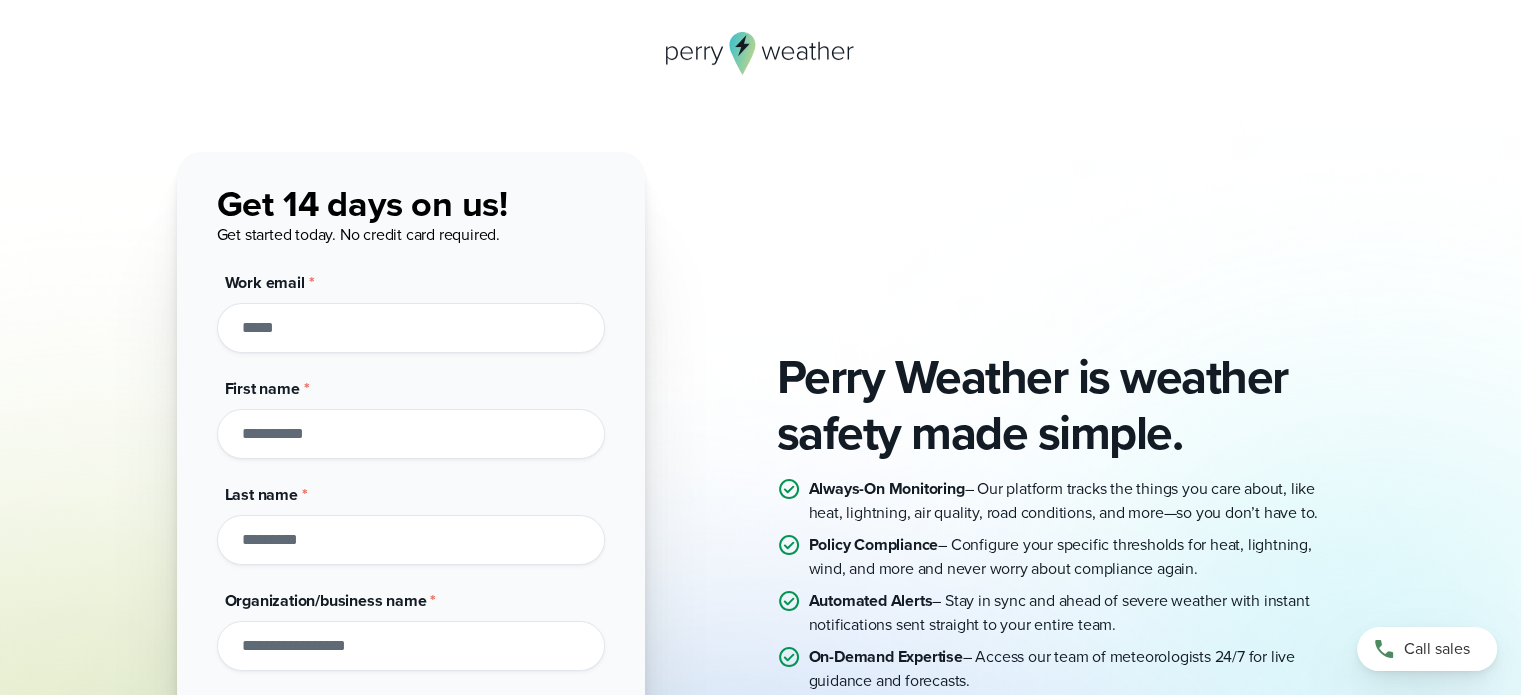click on "Policy Compliance  – Configure your specific thresholds for heat, lightning, wind, and more and never worry about compliance again." at bounding box center [1077, 557] 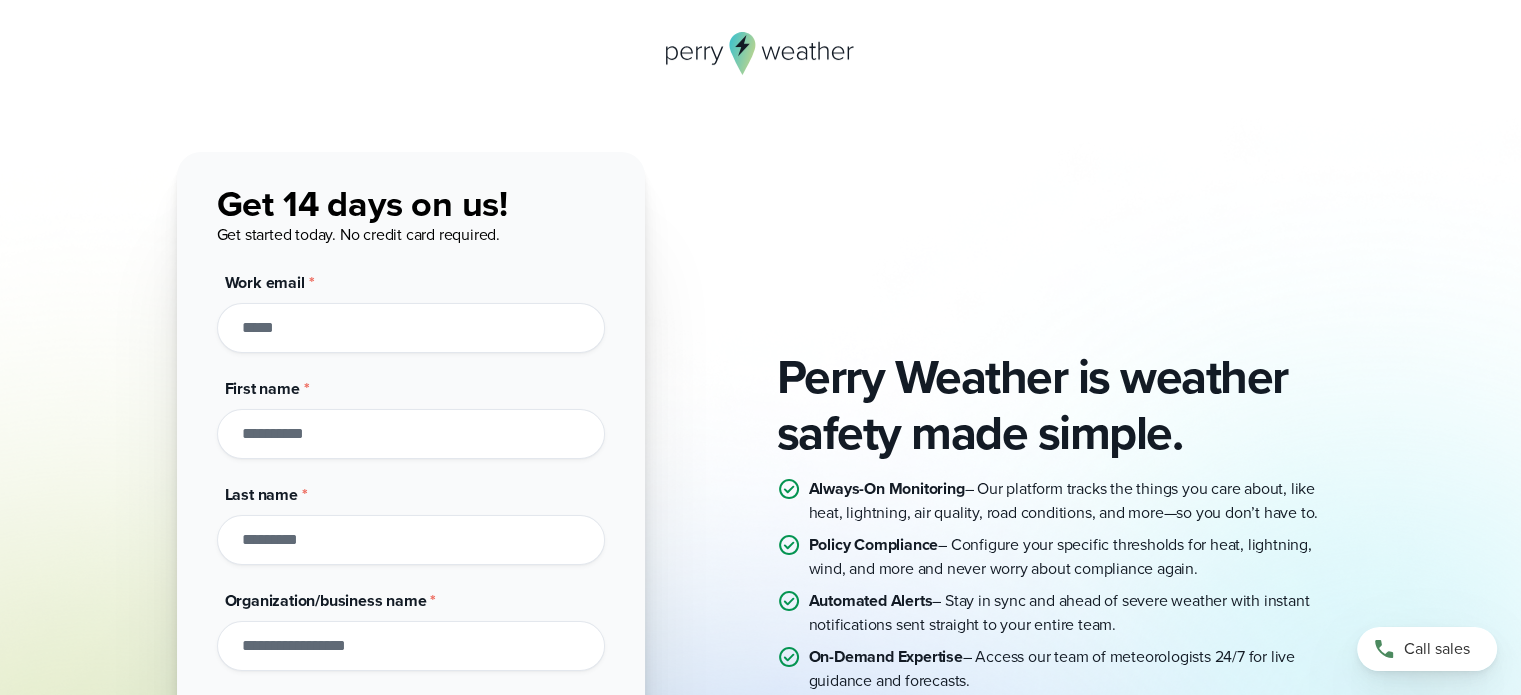 drag, startPoint x: 951, startPoint y: 604, endPoint x: 1323, endPoint y: 616, distance: 372.1935 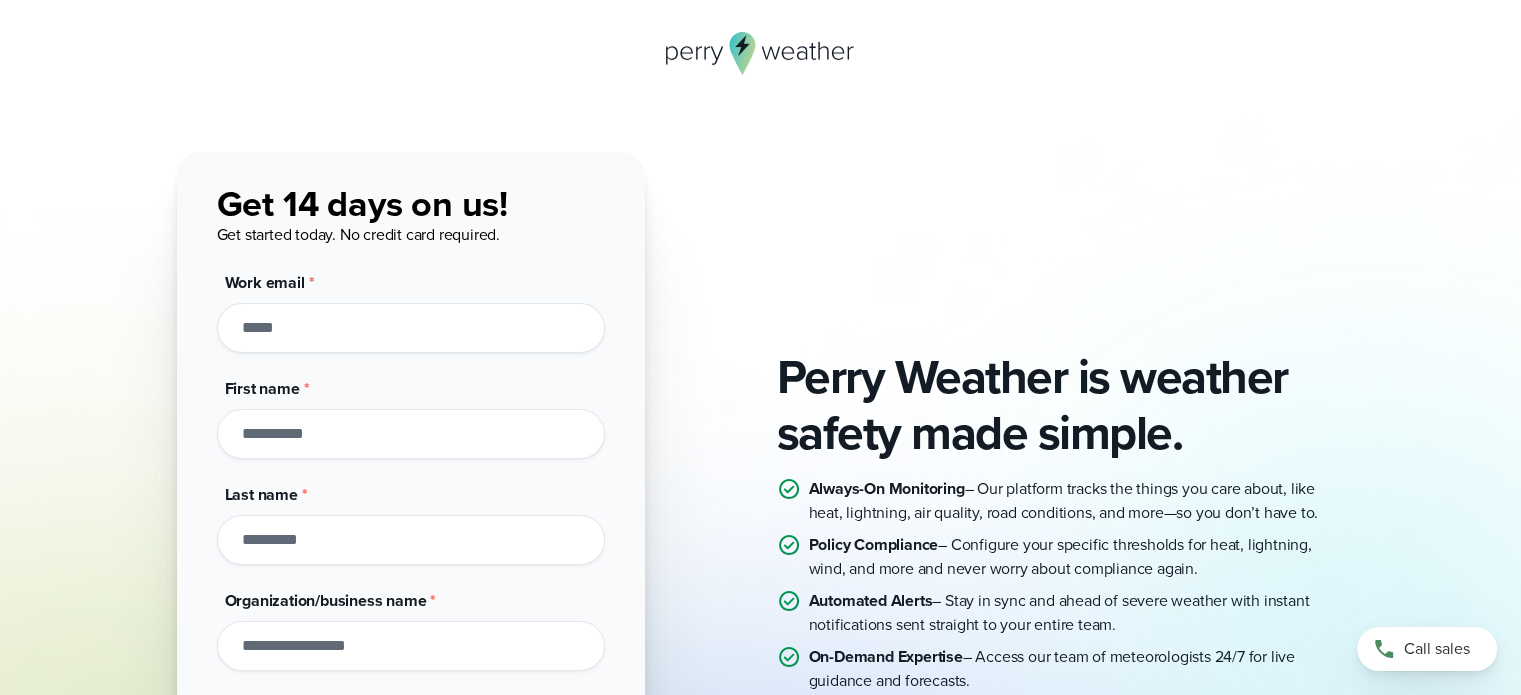 click on "Automated Alerts  – Stay in sync and ahead of severe weather with instant notifications sent straight to your entire team." at bounding box center (1077, 613) 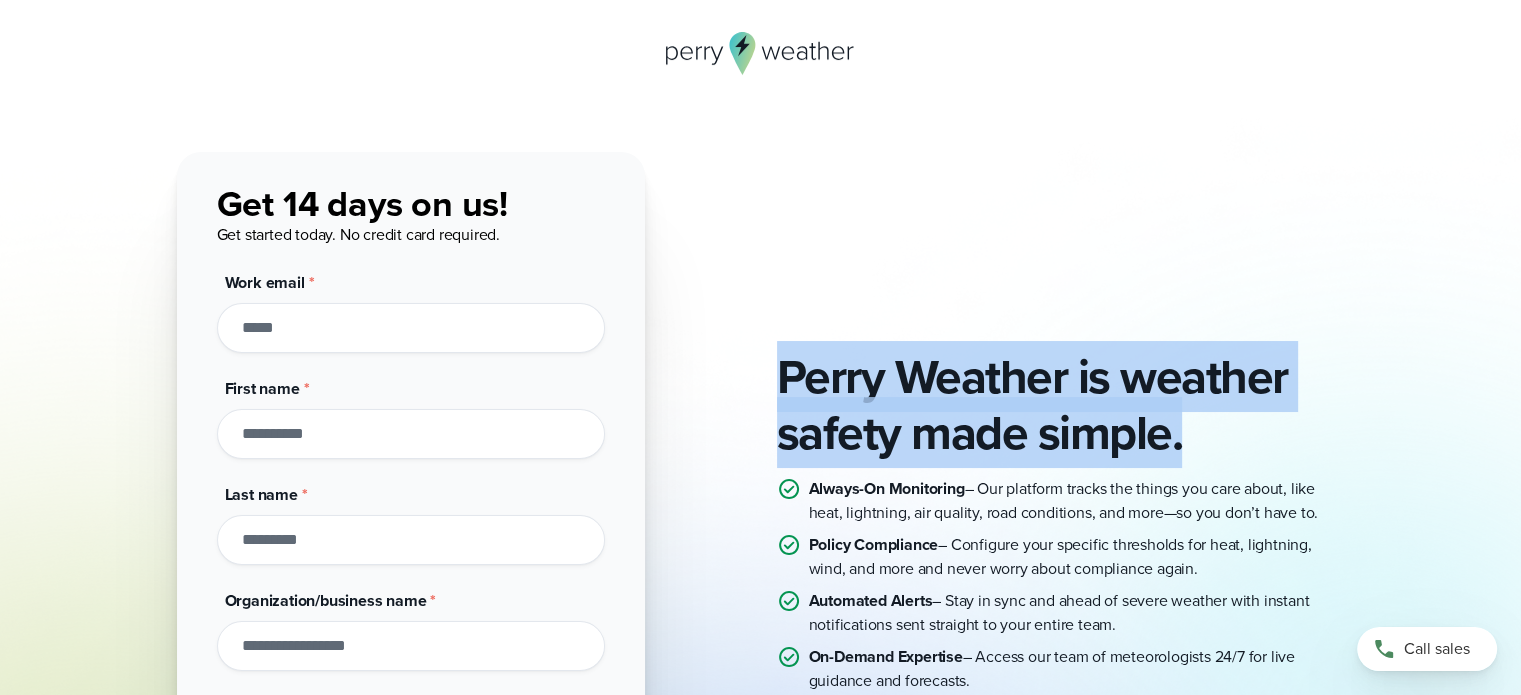 drag, startPoint x: 1179, startPoint y: 437, endPoint x: 786, endPoint y: 363, distance: 399.90625 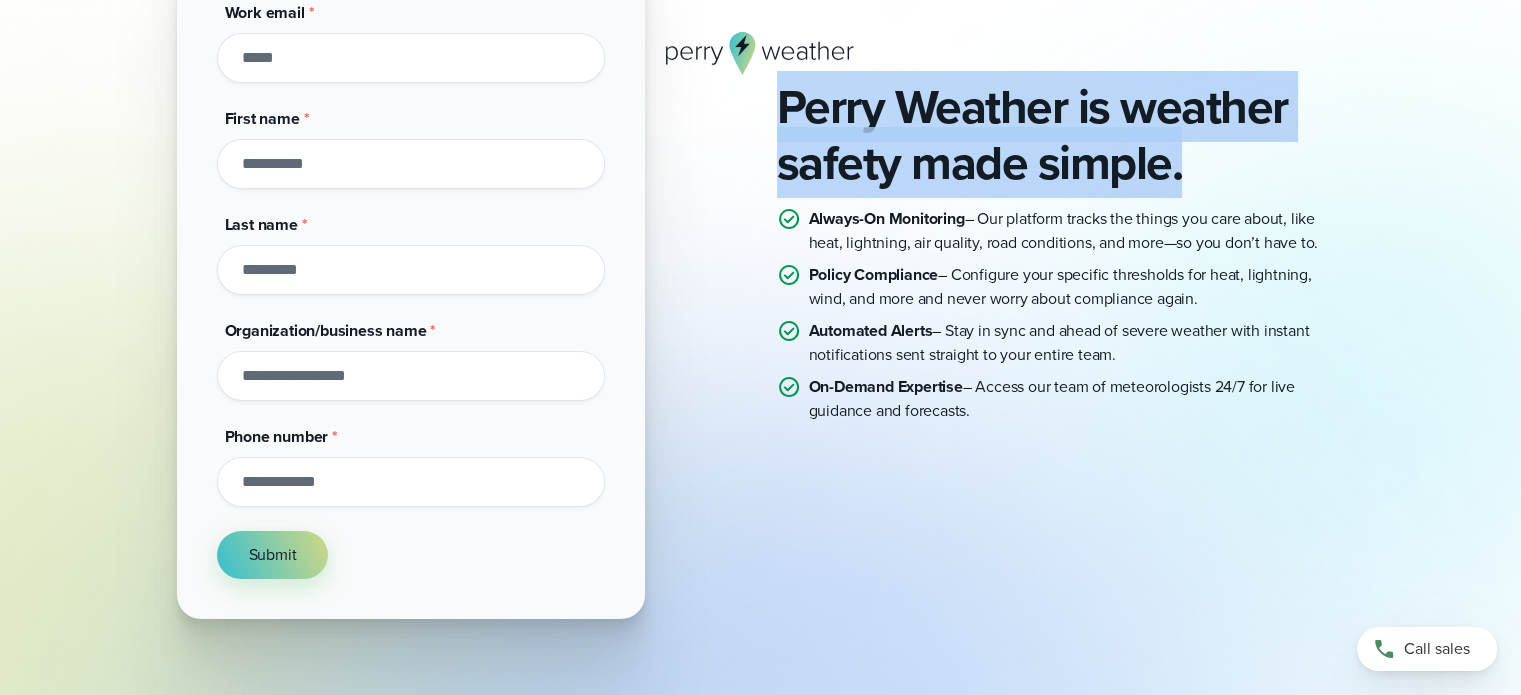 scroll, scrollTop: 268, scrollLeft: 0, axis: vertical 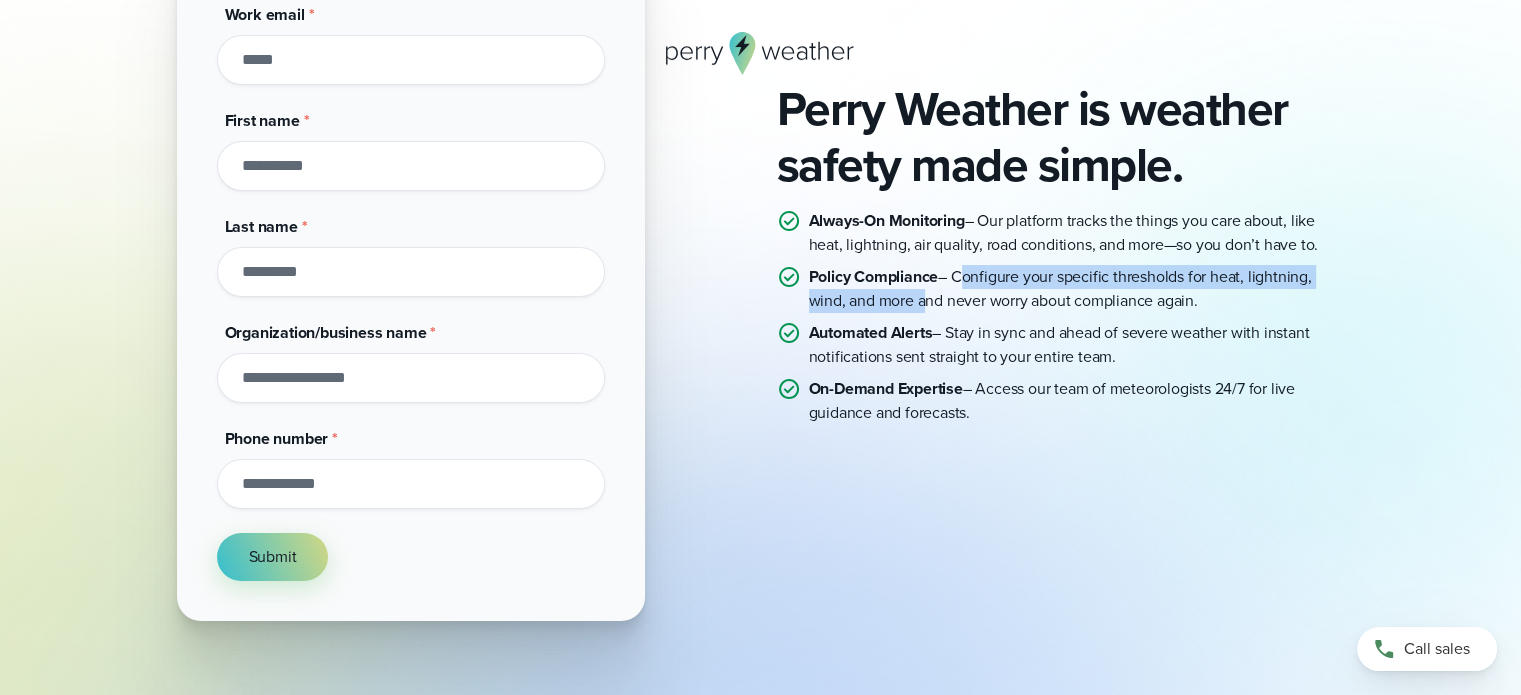 drag, startPoint x: 956, startPoint y: 263, endPoint x: 923, endPoint y: 278, distance: 36.249138 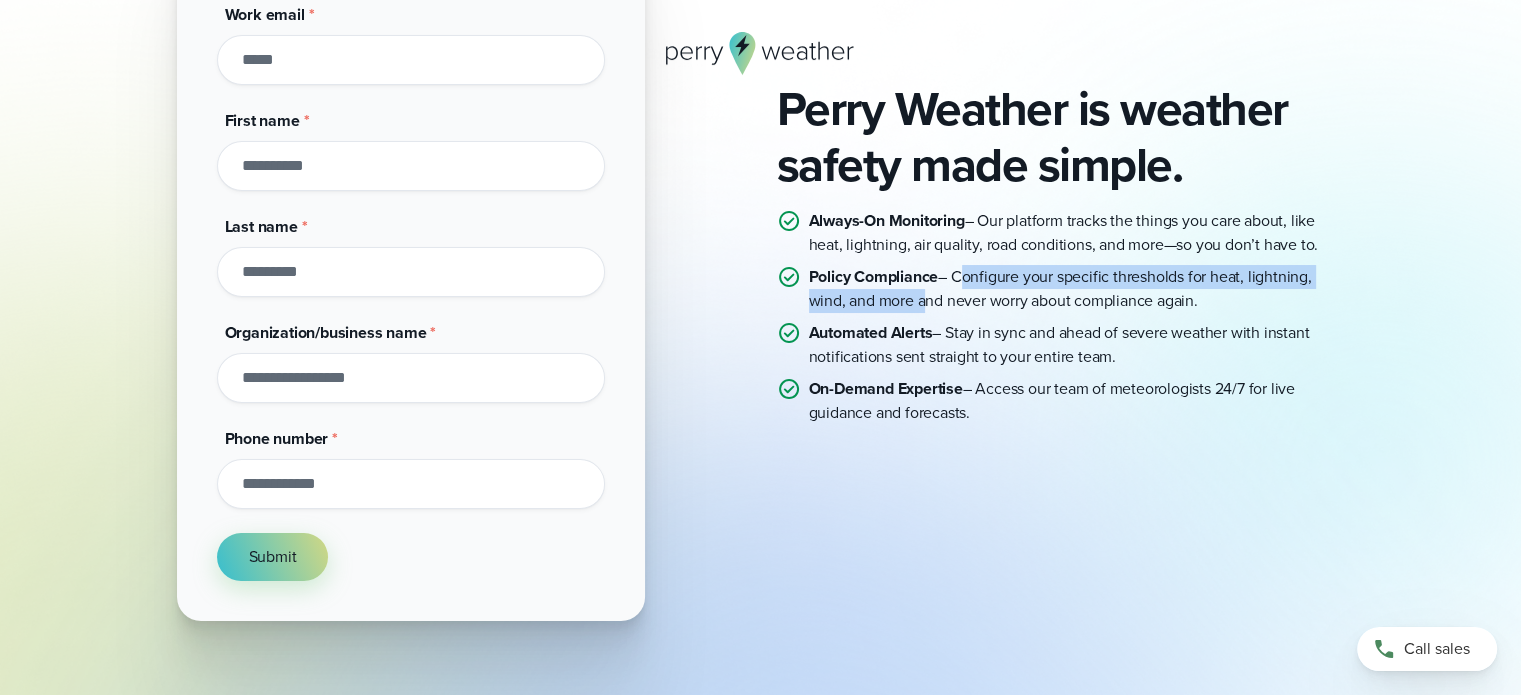 click on "Policy Compliance  – Configure your specific thresholds for heat, lightning, wind, and more and never worry about compliance again." at bounding box center [1077, 289] 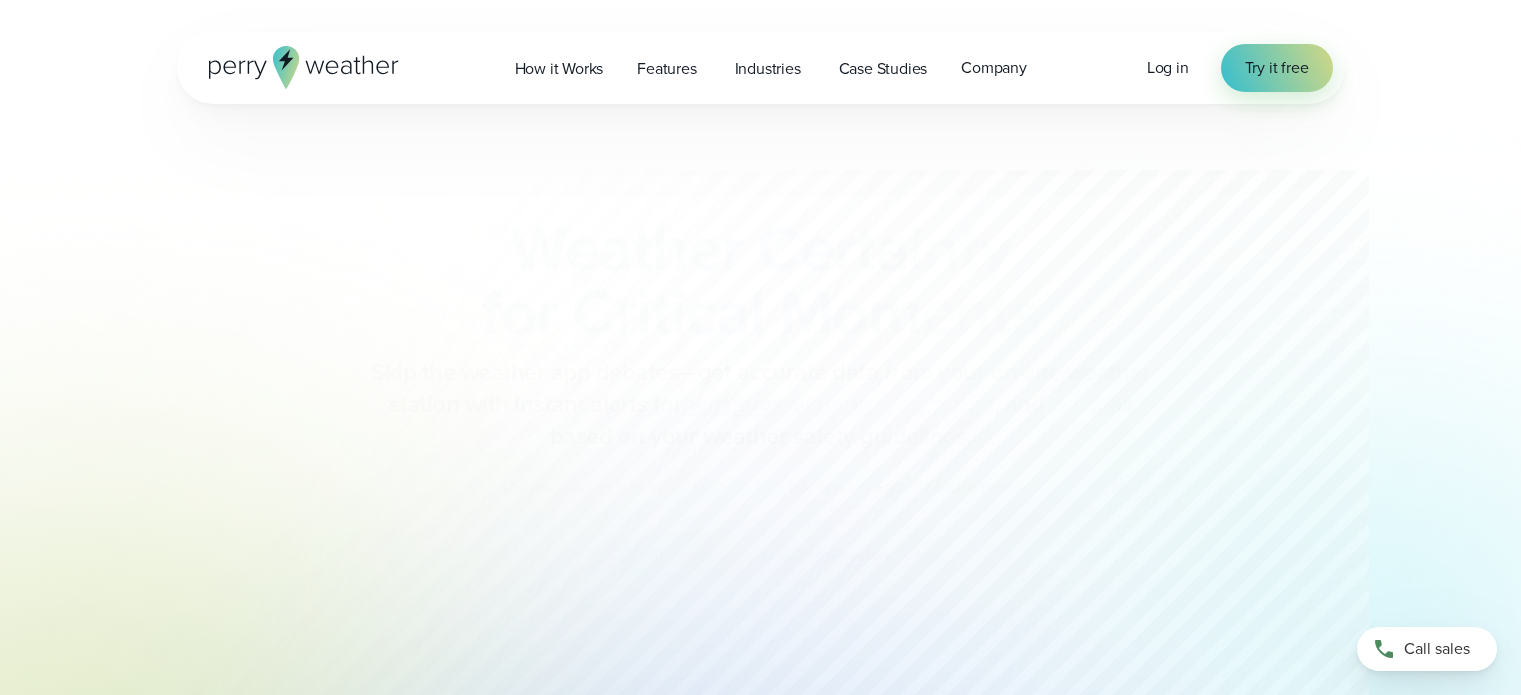 scroll, scrollTop: 0, scrollLeft: 0, axis: both 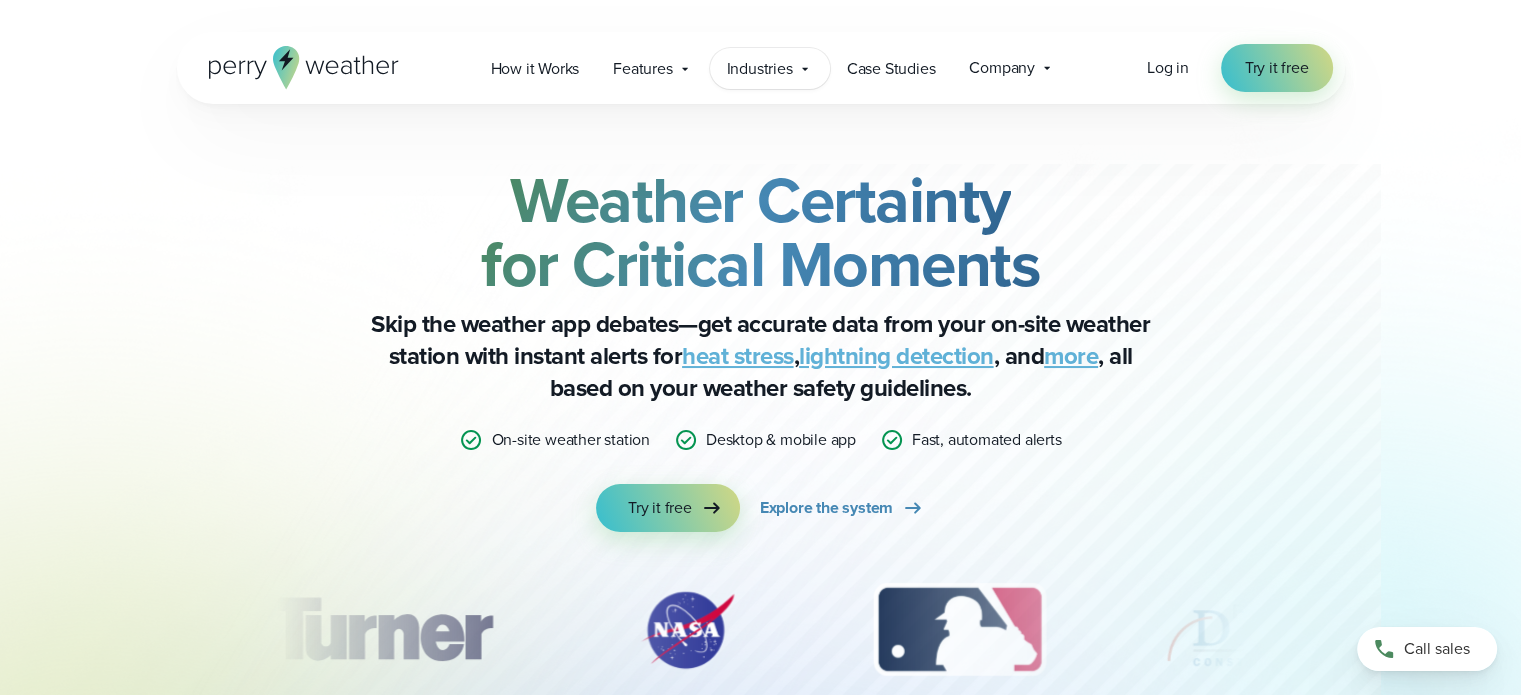 click on "Industries
Featured Case Study
How PGA of America is Prioritizing Golfer Safety with Perry Weather" at bounding box center [770, 68] 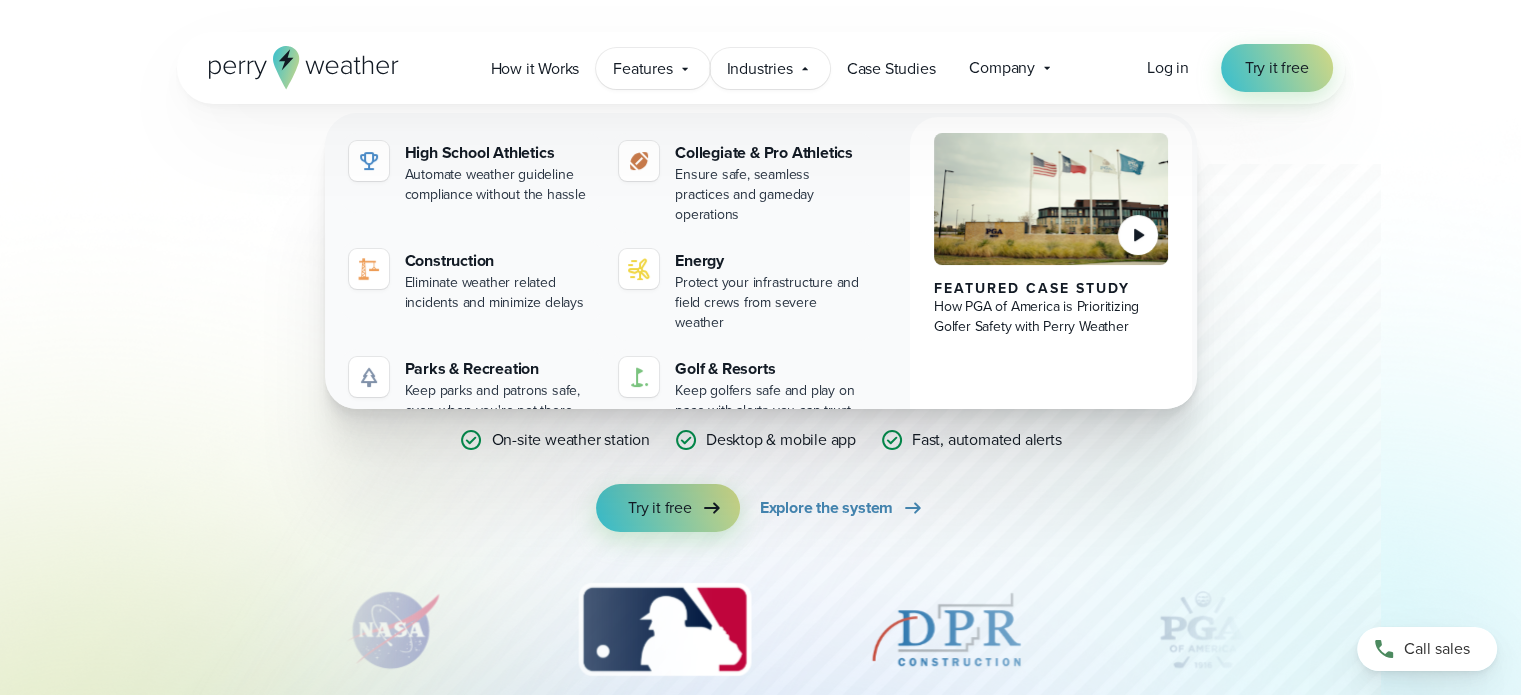 click on "Features" at bounding box center (642, 69) 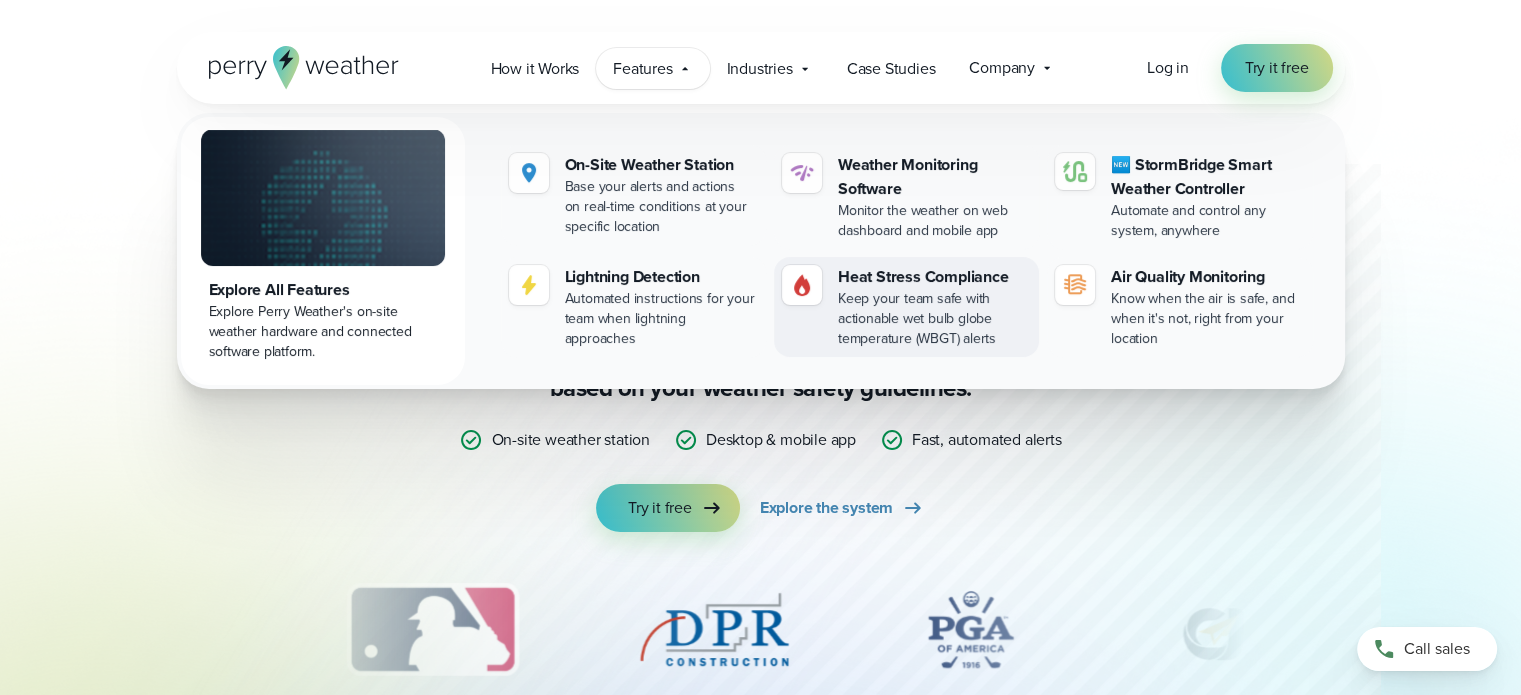 click on "Keep your team safe with actionable wet bulb globe temperature (WBGT) alerts" at bounding box center [934, 319] 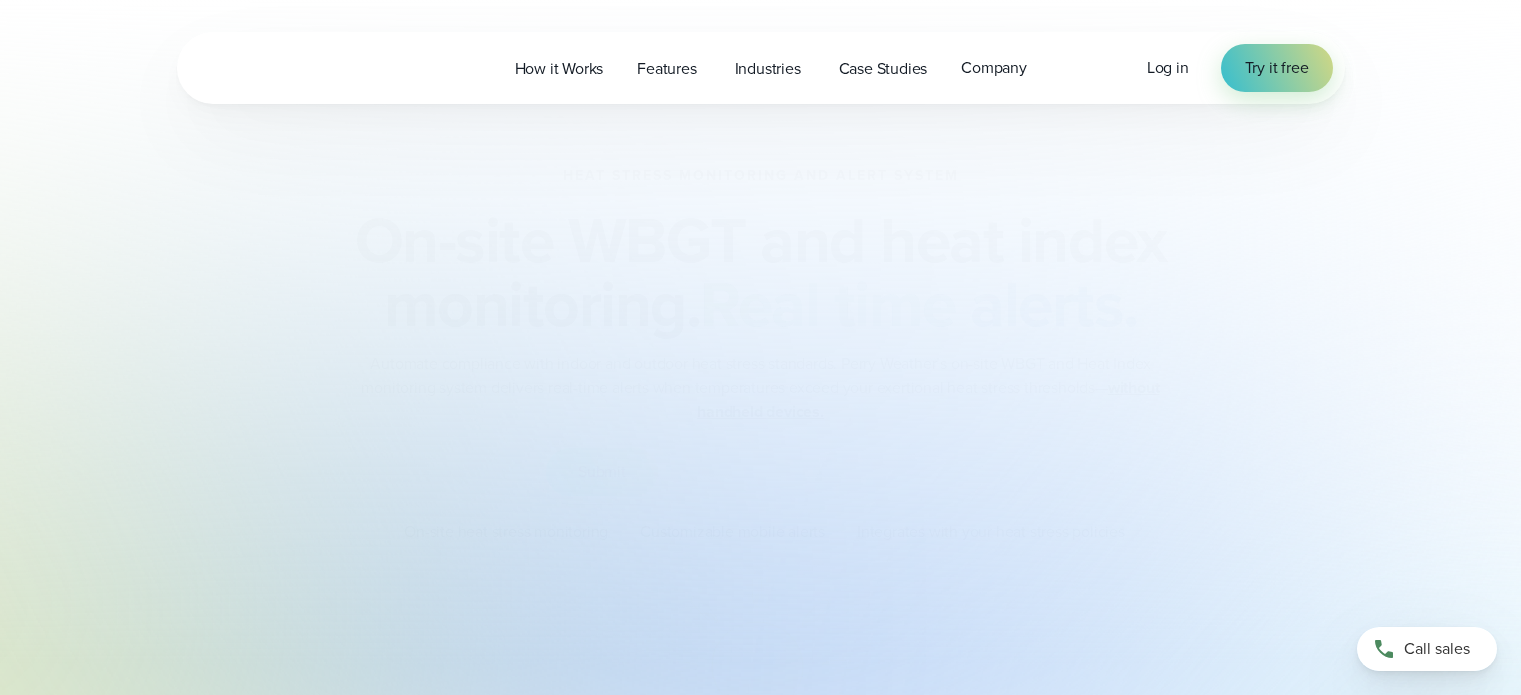 scroll, scrollTop: 0, scrollLeft: 0, axis: both 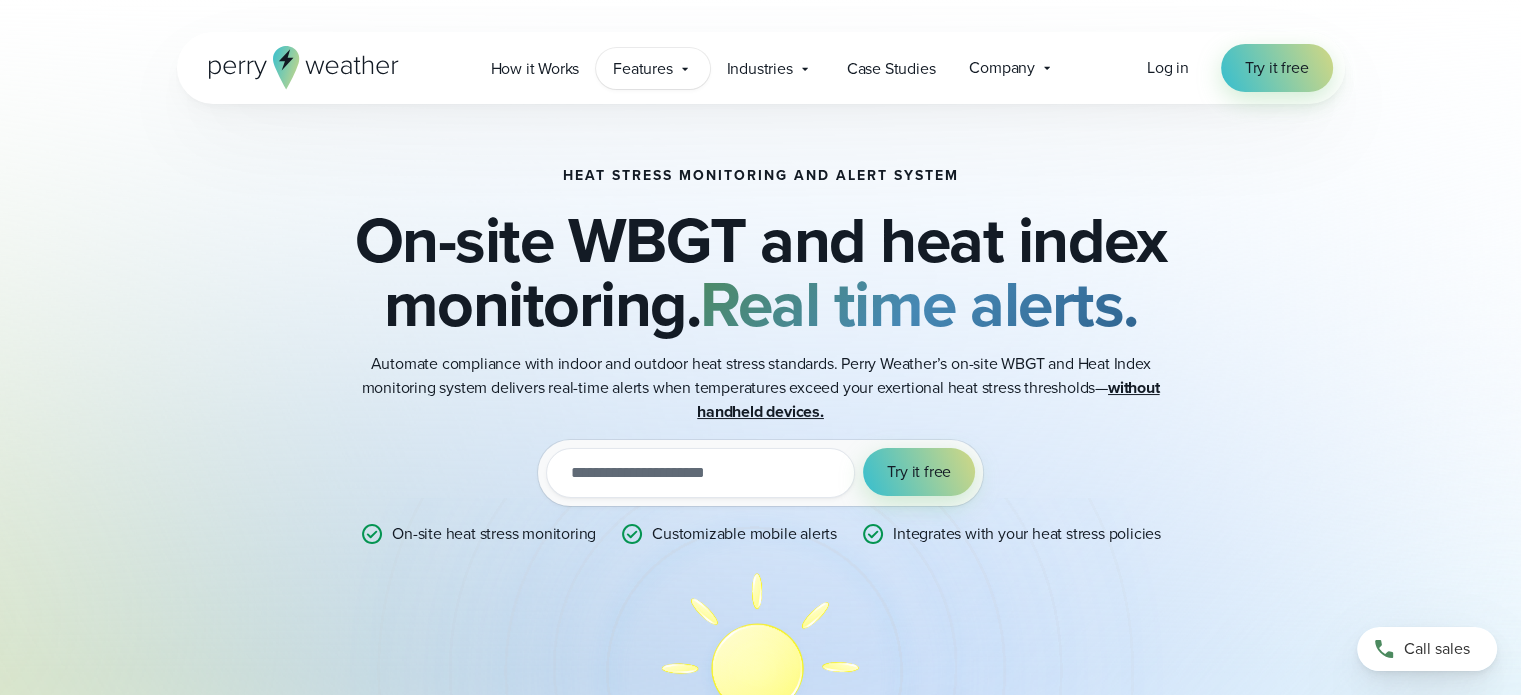 click 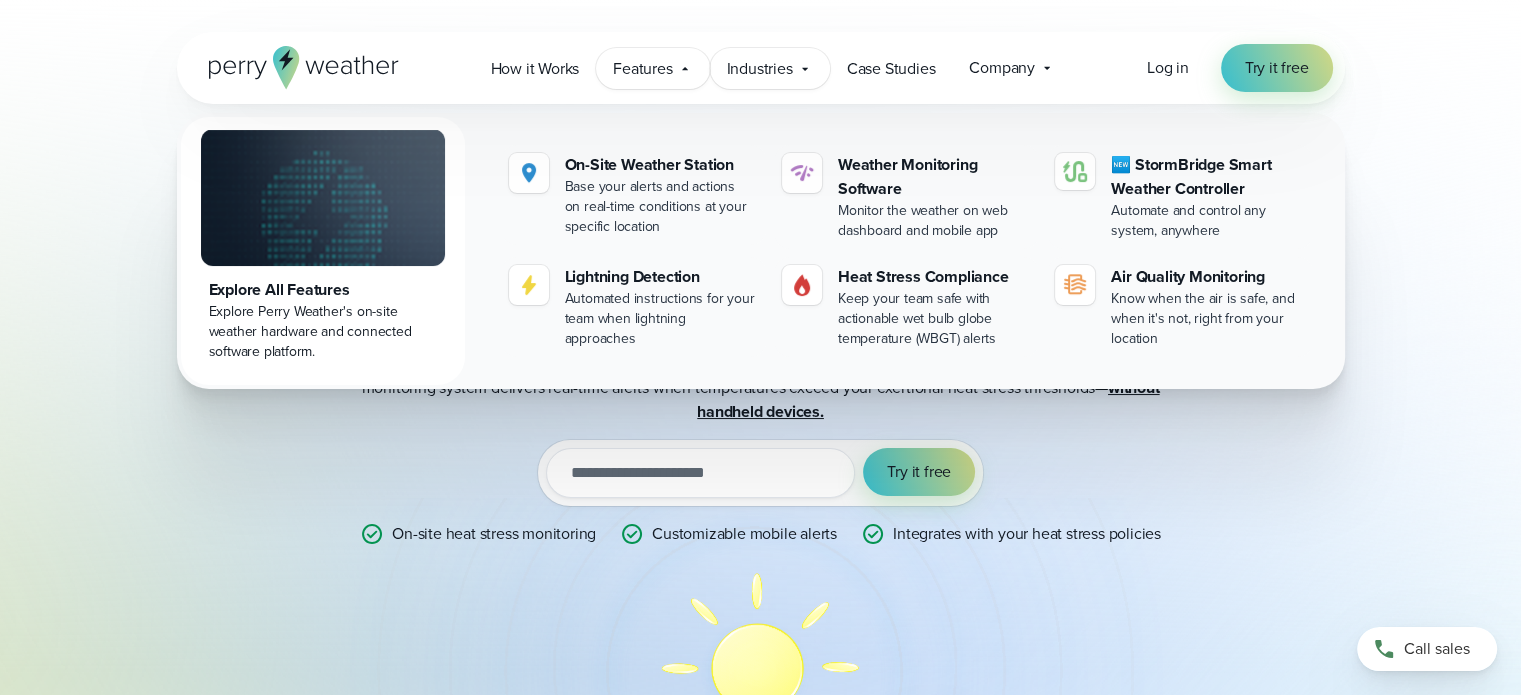 click on "Industries" at bounding box center (760, 69) 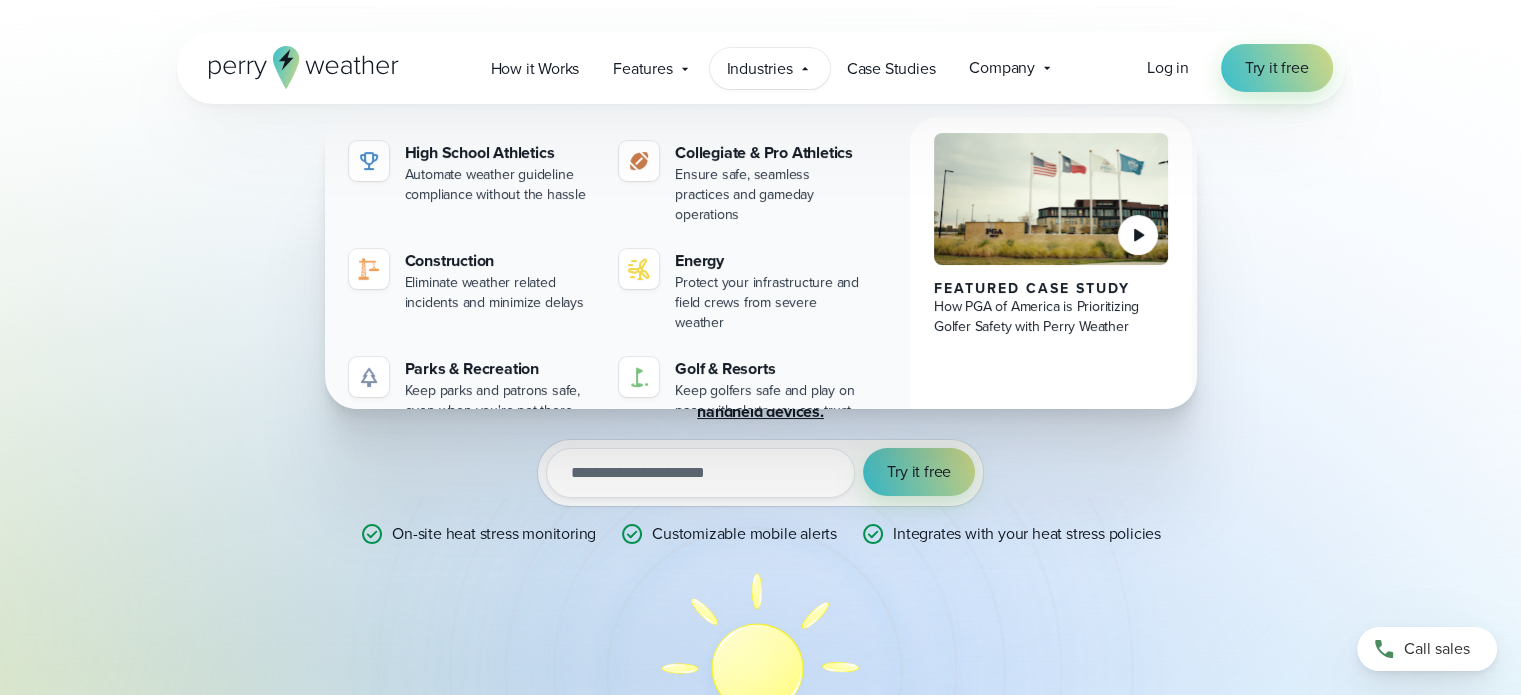 click on "Heat Stress Monitoring and Alert System
On-site WBGT and heat index monitoring. Real time alerts.
Automate compliance with indoor and outdoor heat stress standards. [BRAND]’s on-site WBGT and Heat Index monitoring system delivers real-time alerts when temperatures exceed your exertional heat stress thresholds— without handheld devices.
Try it out with a free two-week trial. Start today. utm_campaign utm_content utm_medium utm_source utm_term
Try it free
On-site heat stress monitoring" at bounding box center [760, 548] 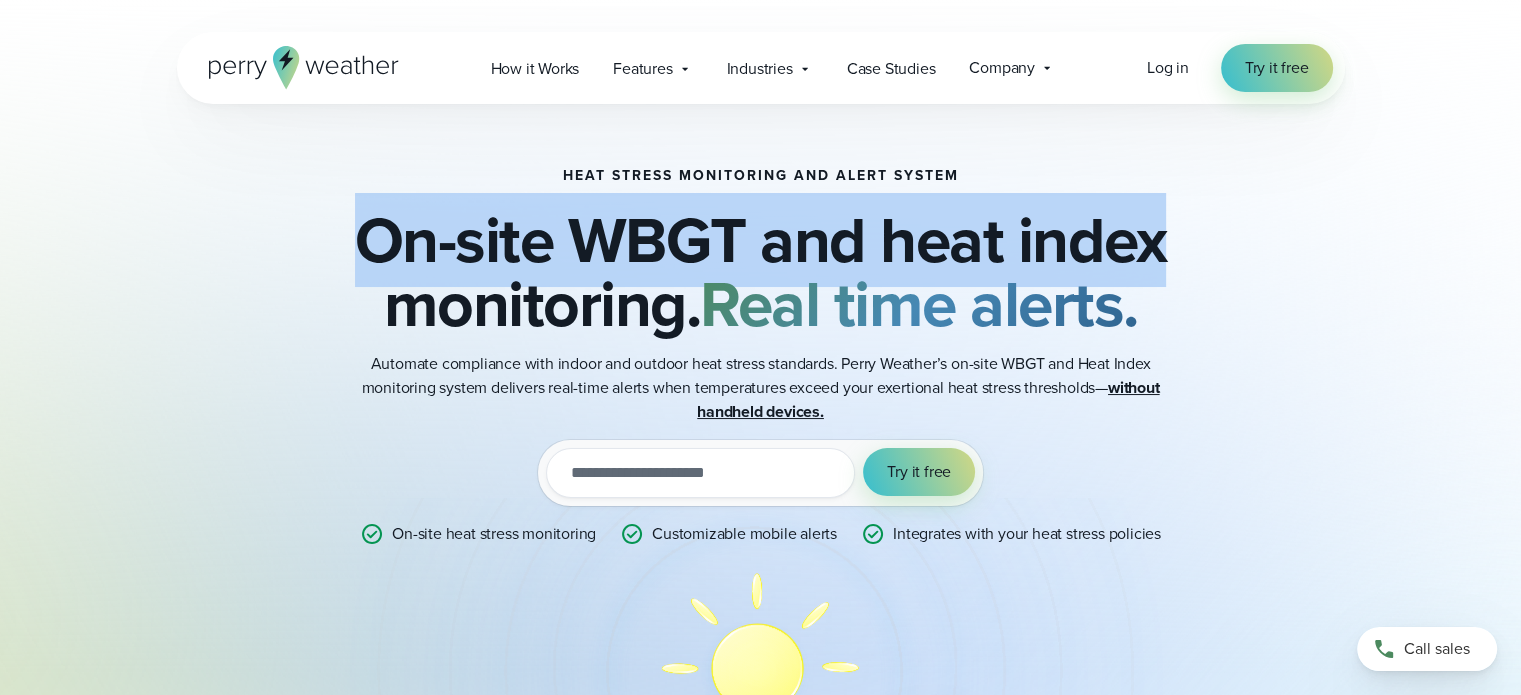 drag, startPoint x: 369, startPoint y: 230, endPoint x: 1192, endPoint y: 233, distance: 823.0055 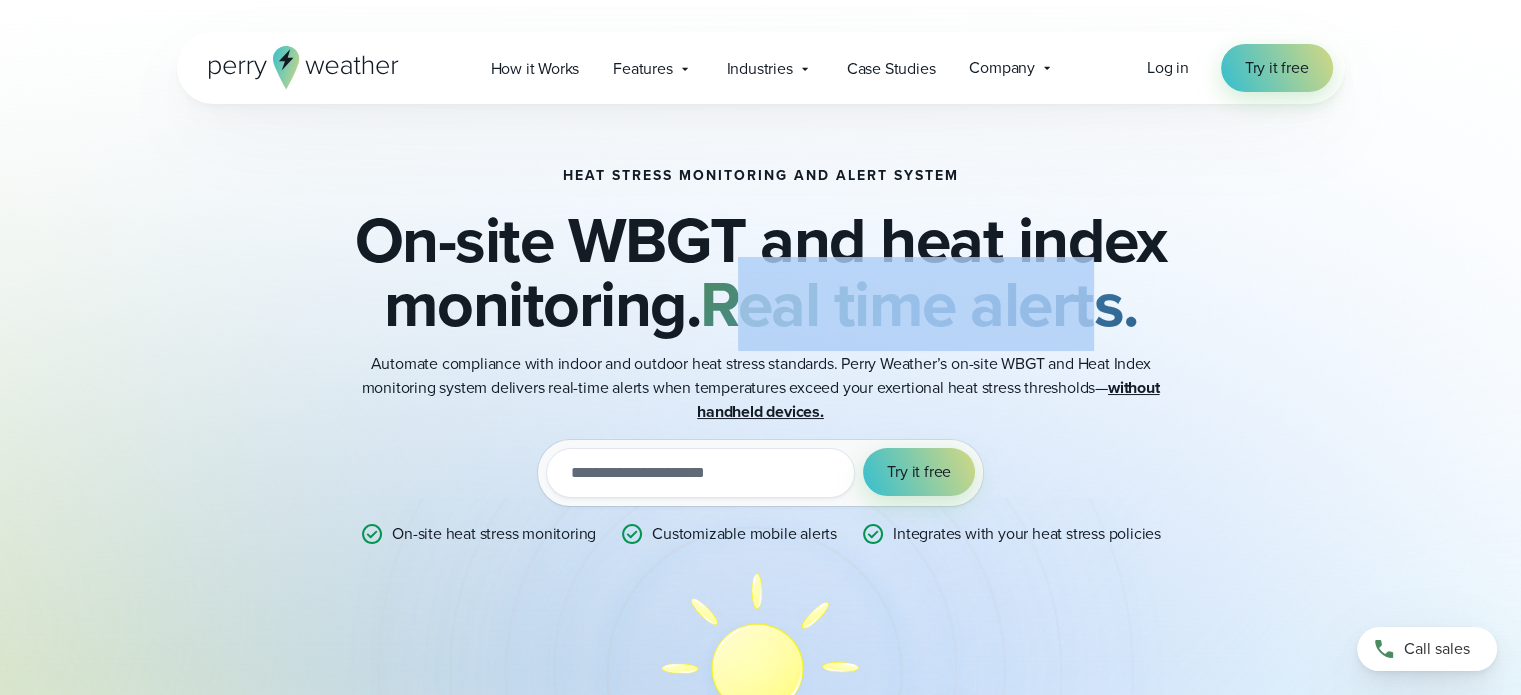 drag, startPoint x: 734, startPoint y: 319, endPoint x: 1109, endPoint y: 303, distance: 375.3412 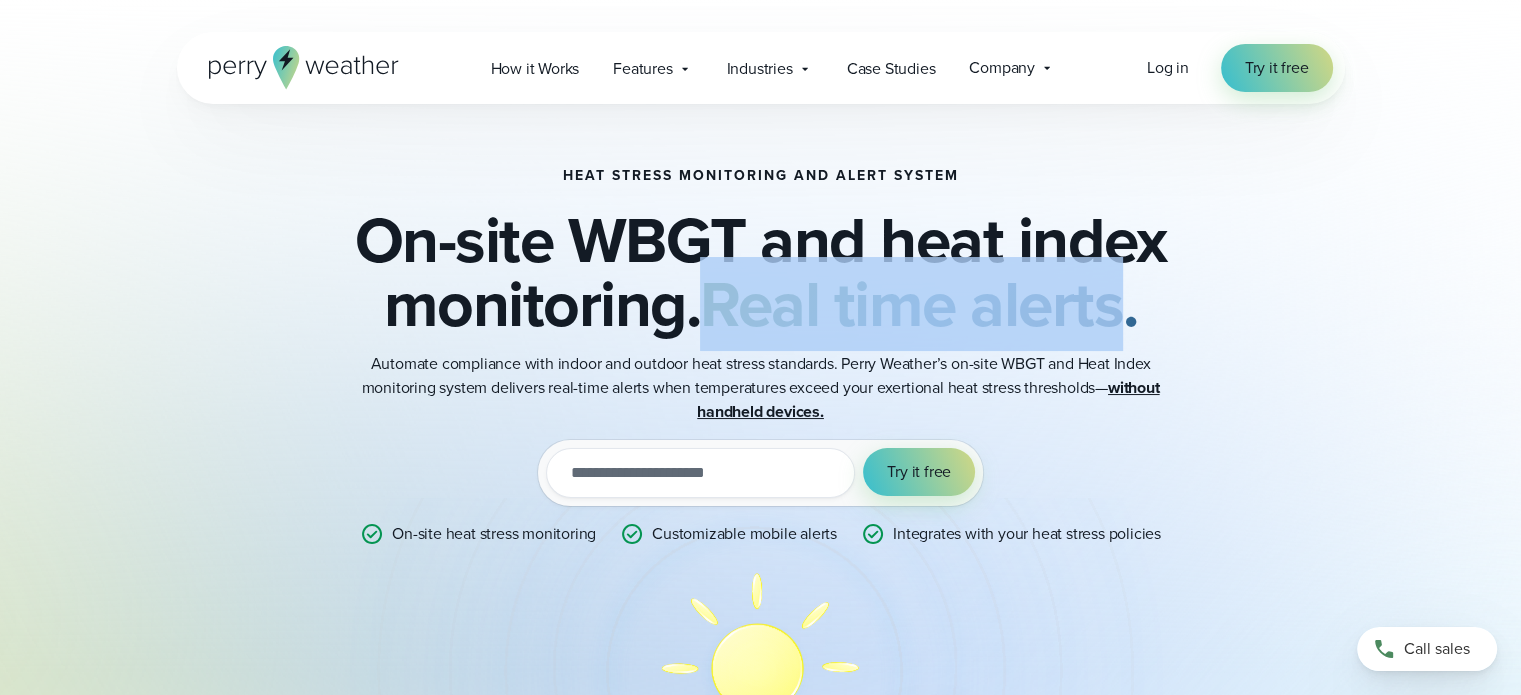 drag, startPoint x: 1128, startPoint y: 302, endPoint x: 712, endPoint y: 301, distance: 416.0012 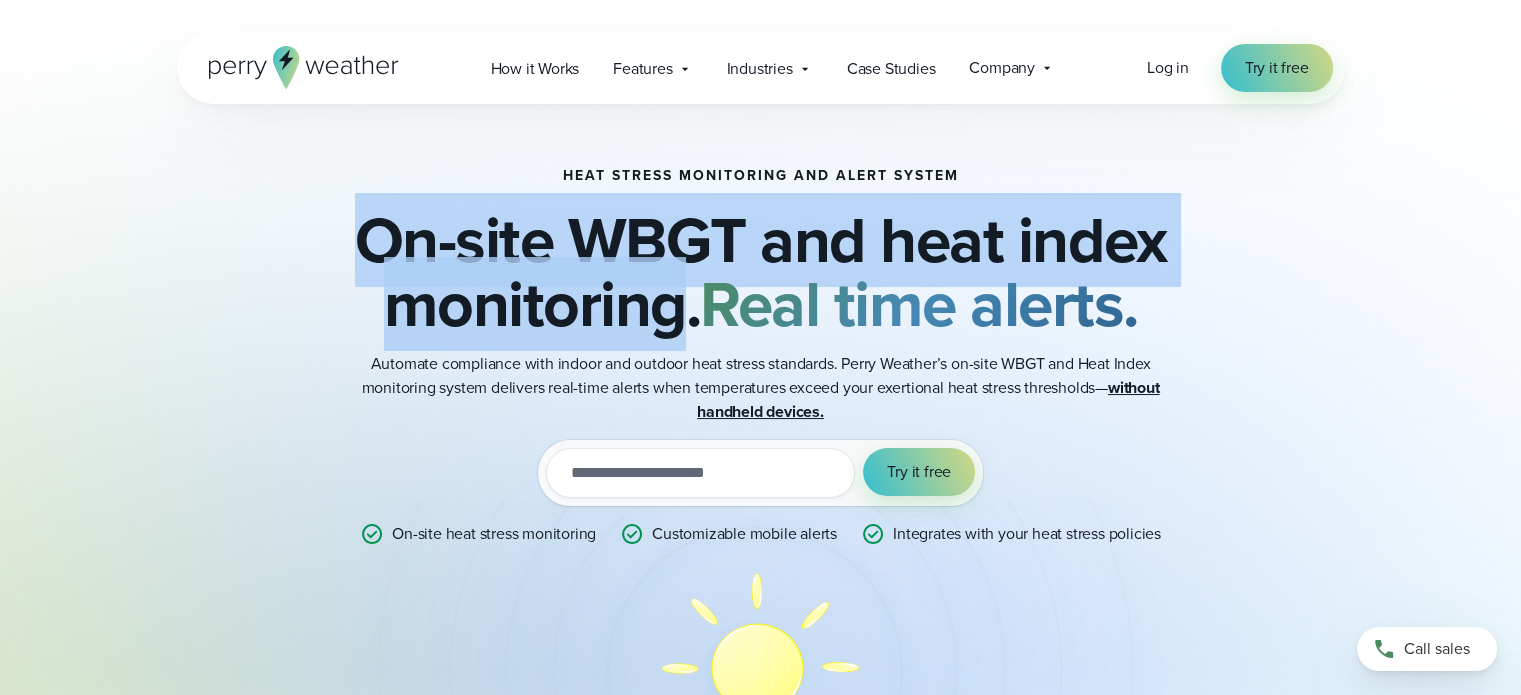 drag, startPoint x: 370, startPoint y: 249, endPoint x: 678, endPoint y: 307, distance: 313.41345 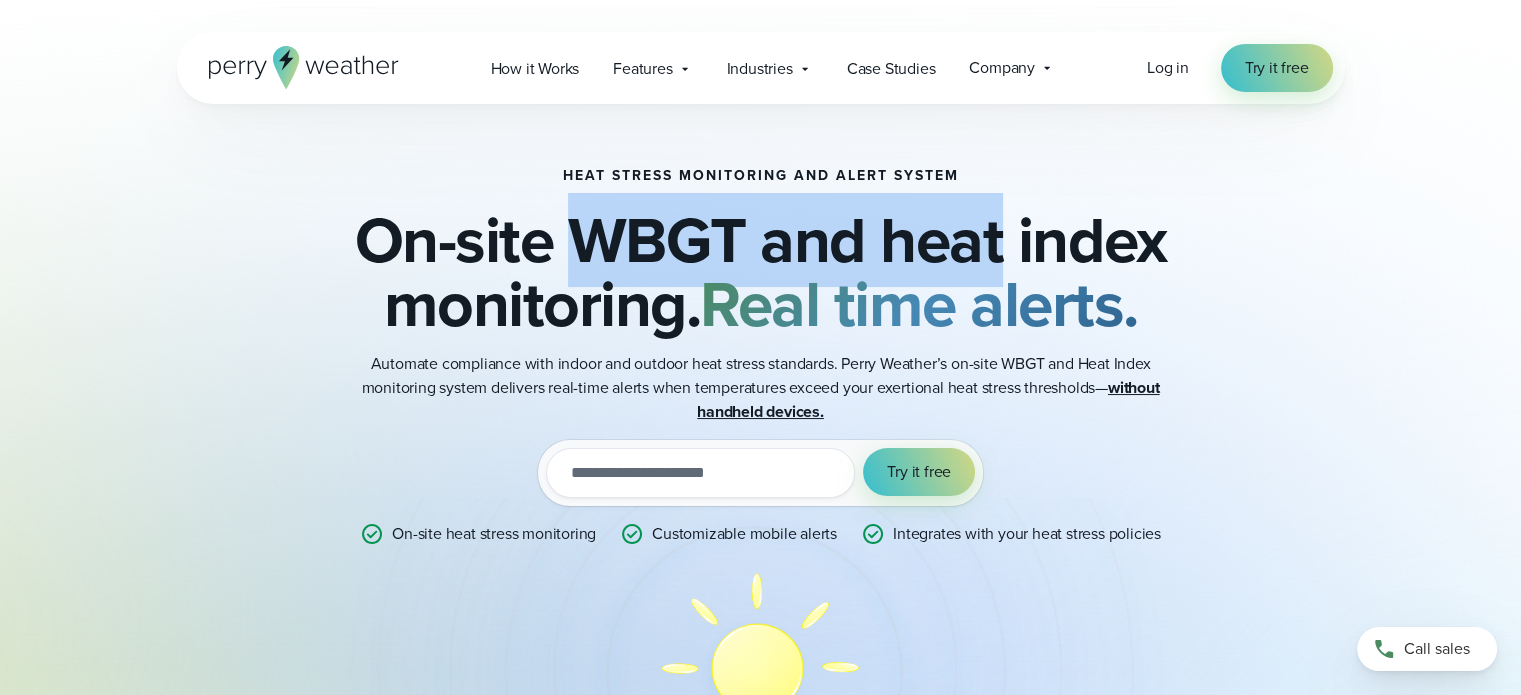 drag, startPoint x: 588, startPoint y: 239, endPoint x: 996, endPoint y: 219, distance: 408.4899 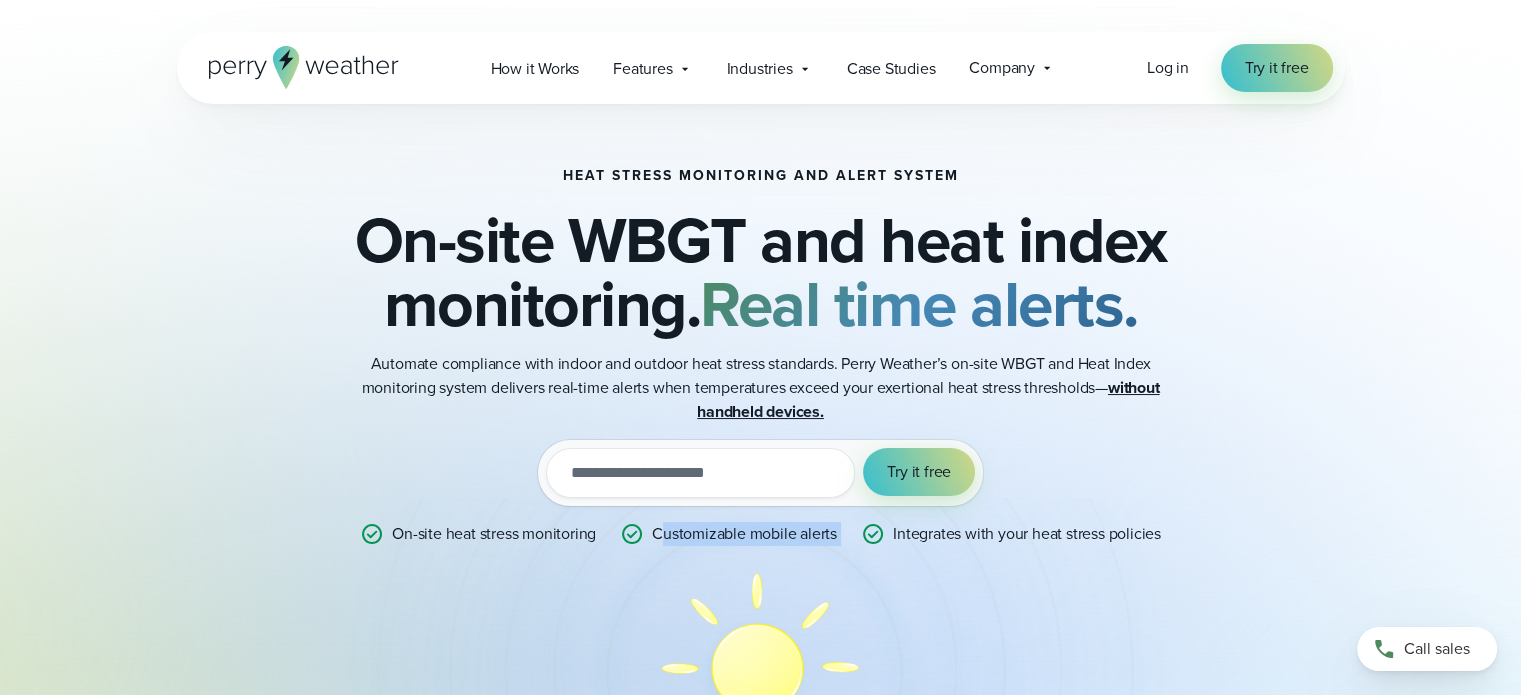 drag, startPoint x: 657, startPoint y: 539, endPoint x: 852, endPoint y: 536, distance: 195.02307 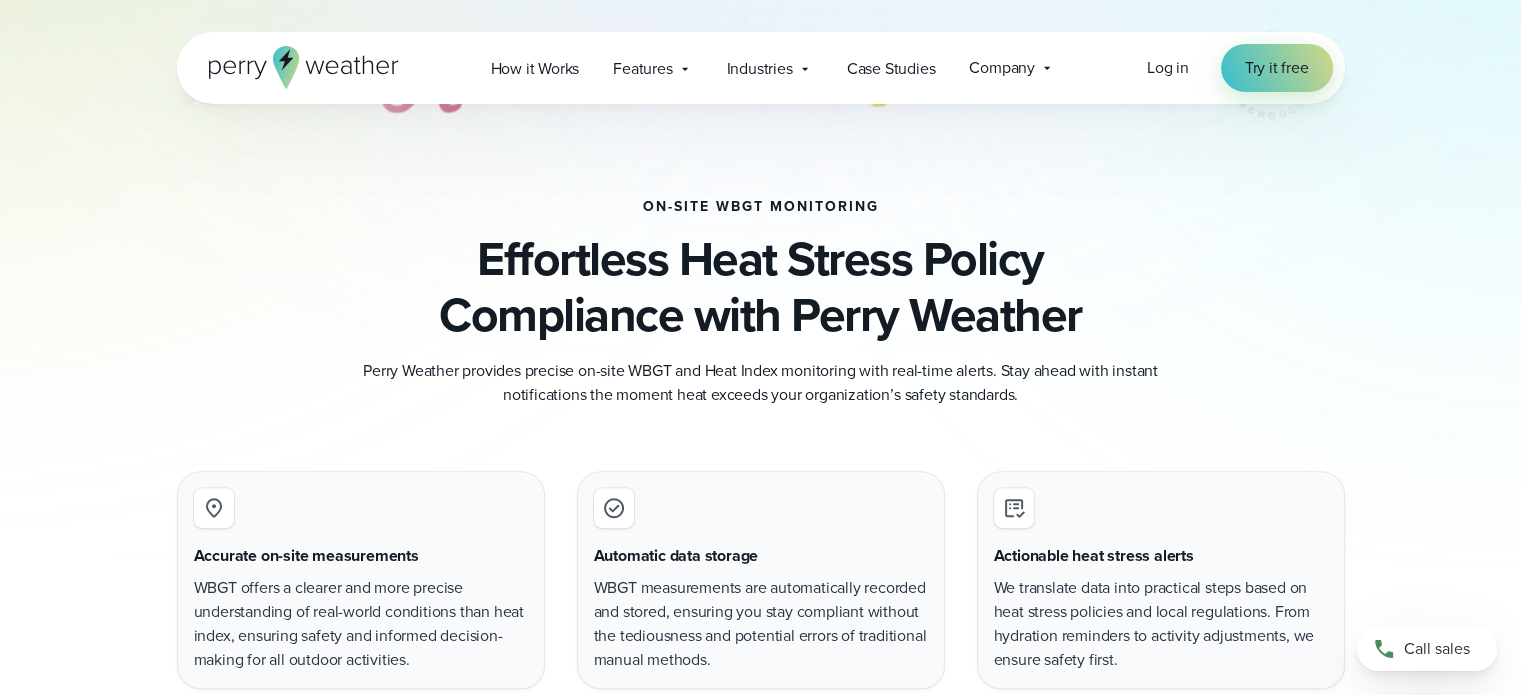 scroll, scrollTop: 1061, scrollLeft: 0, axis: vertical 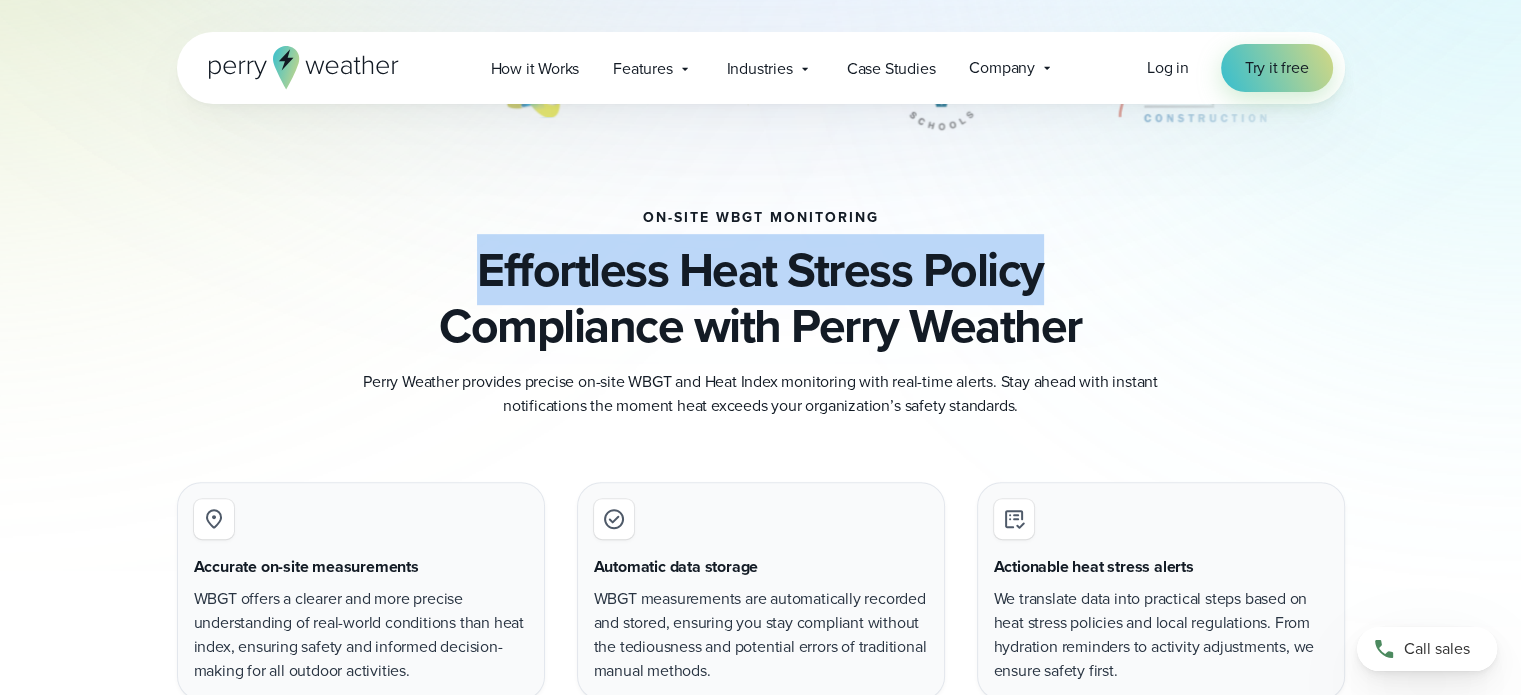 drag, startPoint x: 473, startPoint y: 269, endPoint x: 1081, endPoint y: 258, distance: 608.0995 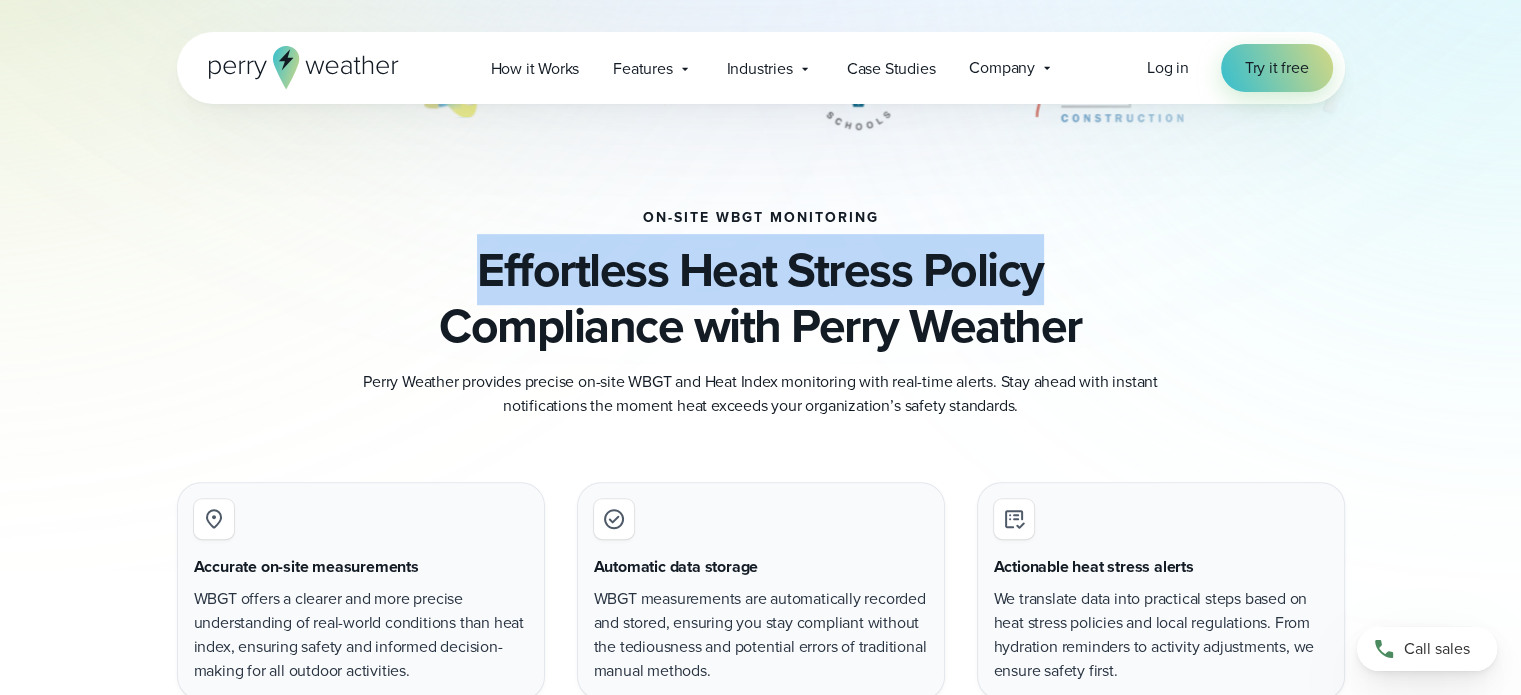 click on "Effortless Heat Stress Policy Compliance with Perry Weather" at bounding box center [761, 298] 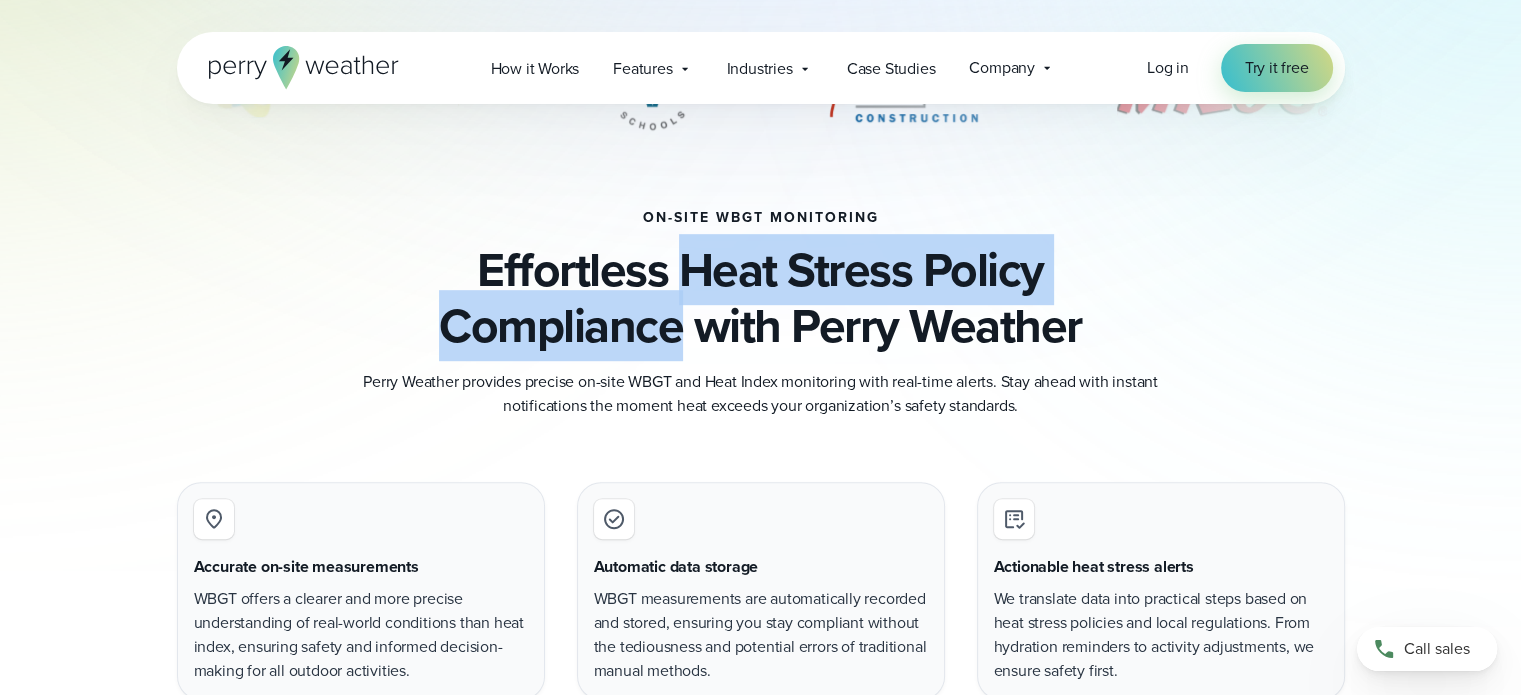 drag, startPoint x: 688, startPoint y: 269, endPoint x: 684, endPoint y: 318, distance: 49.162994 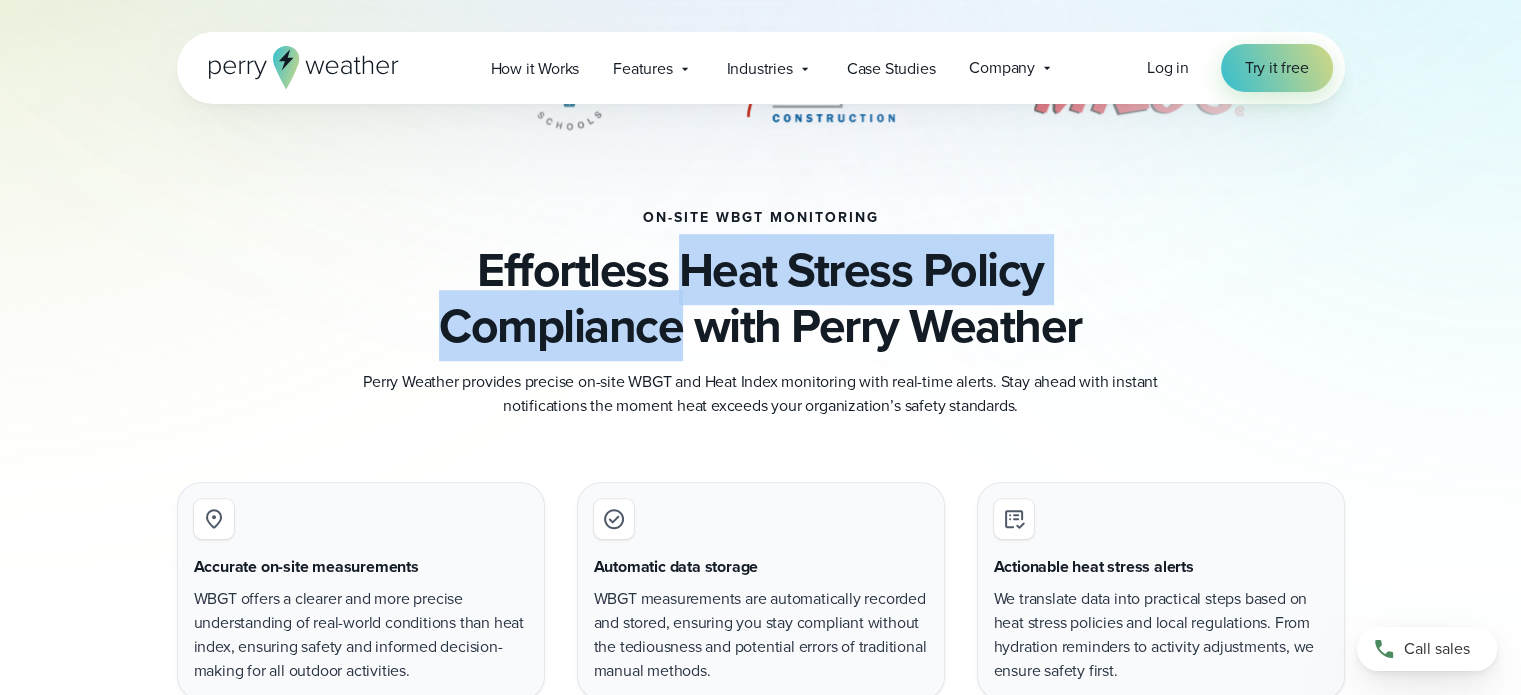 copy on "Heat Stress Policy Compliance" 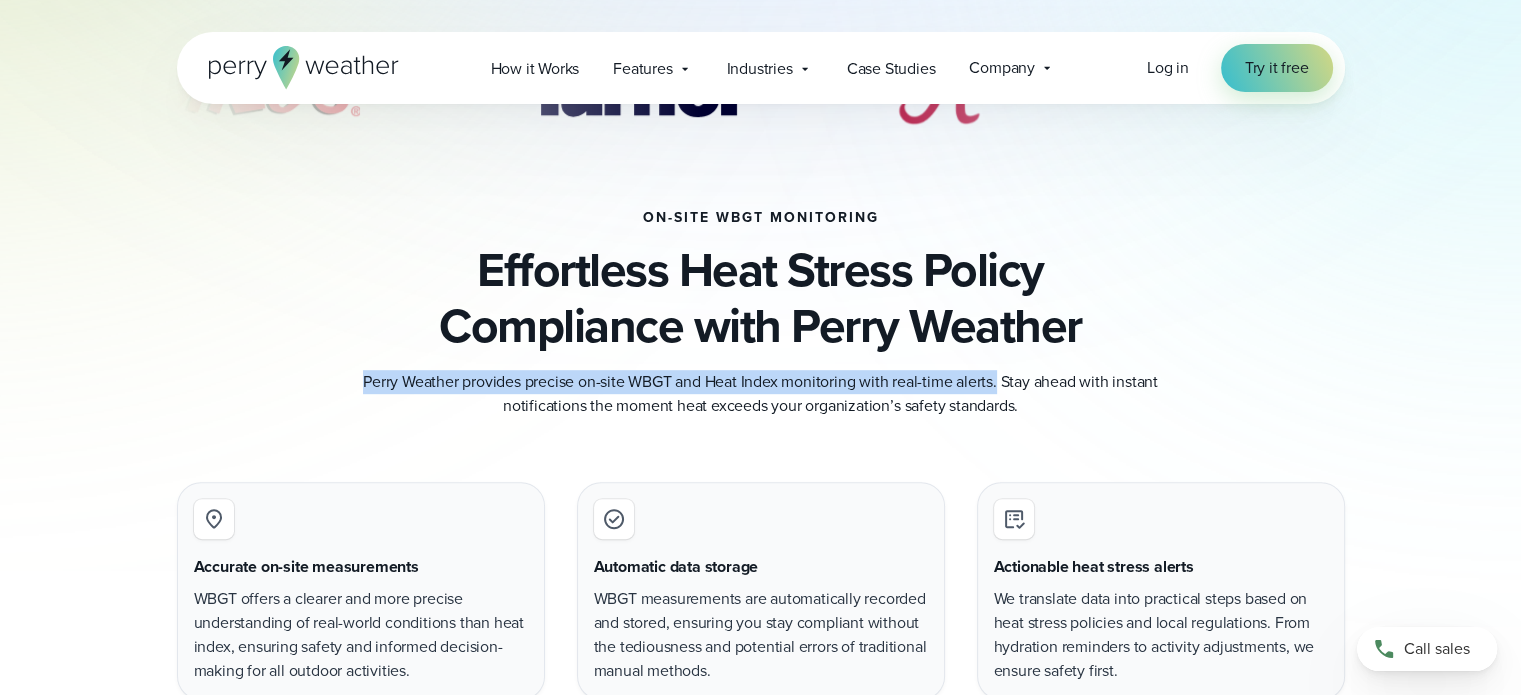 drag, startPoint x: 360, startPoint y: 380, endPoint x: 999, endPoint y: 379, distance: 639.0008 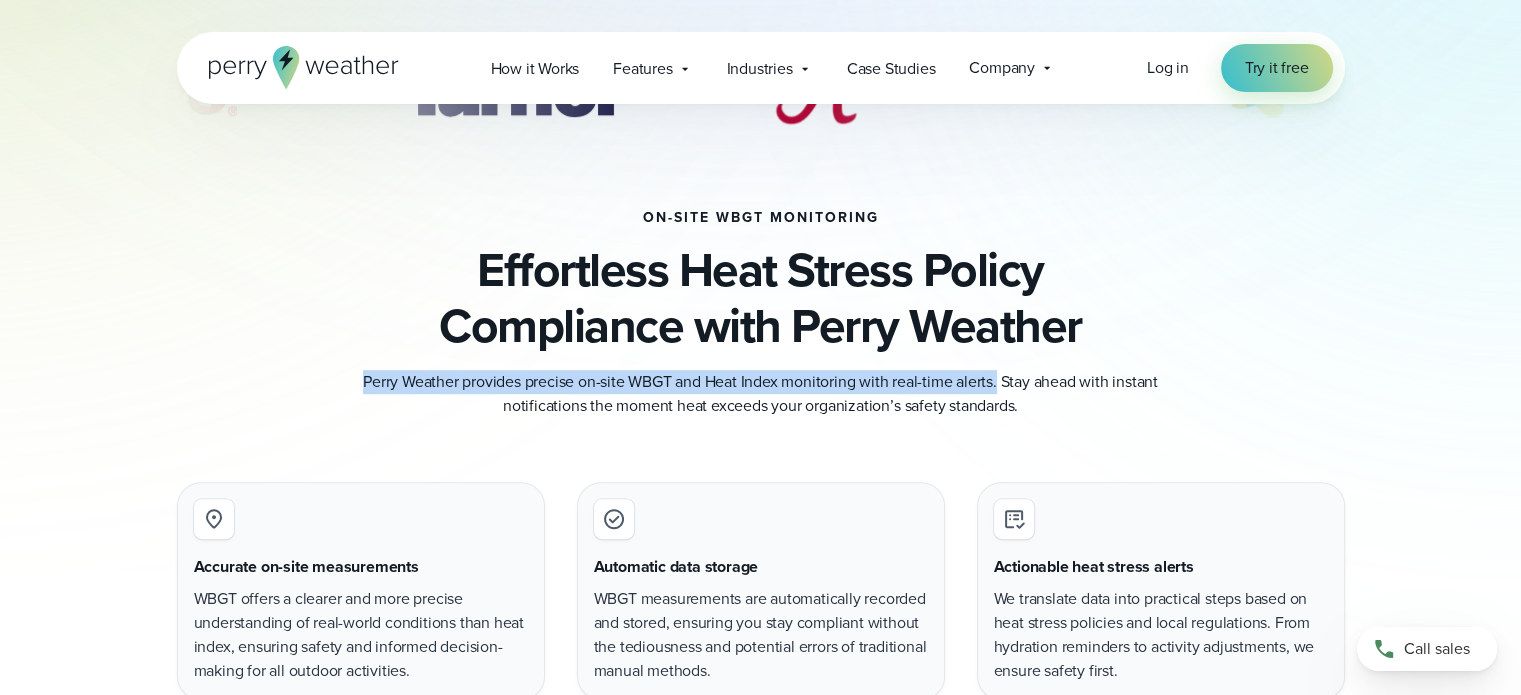 copy on "[BRAND] provides precise on-site WBGT and Heat Index monitoring with real-time alerts." 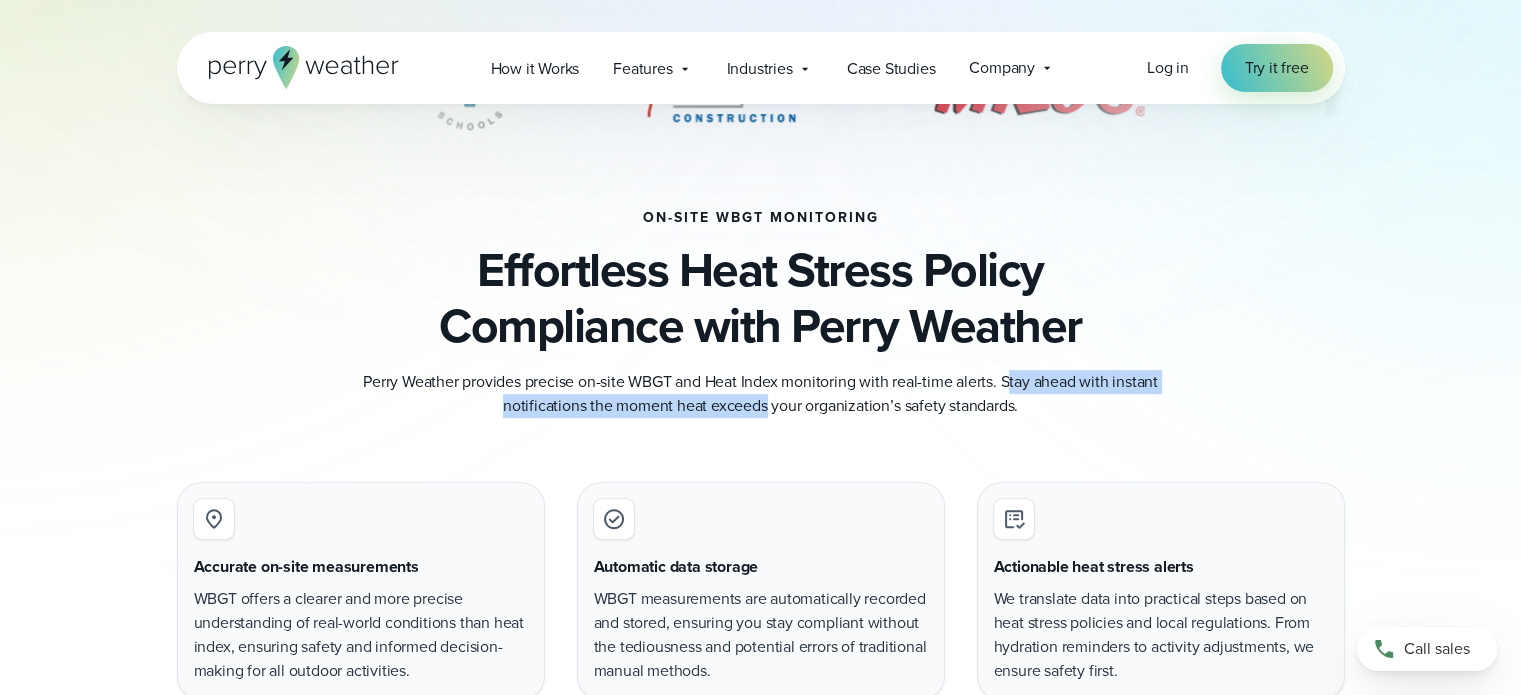 drag, startPoint x: 1010, startPoint y: 379, endPoint x: 764, endPoint y: 409, distance: 247.82251 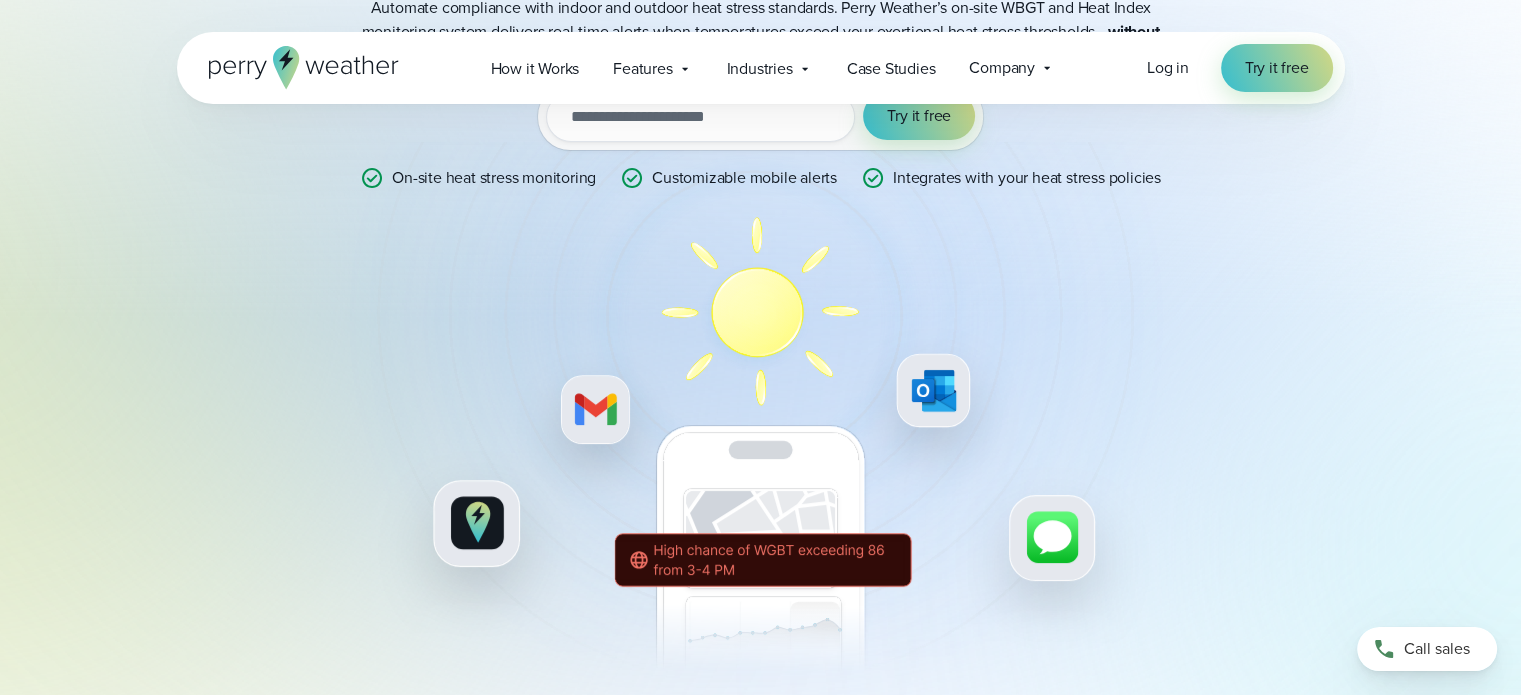 scroll, scrollTop: 0, scrollLeft: 0, axis: both 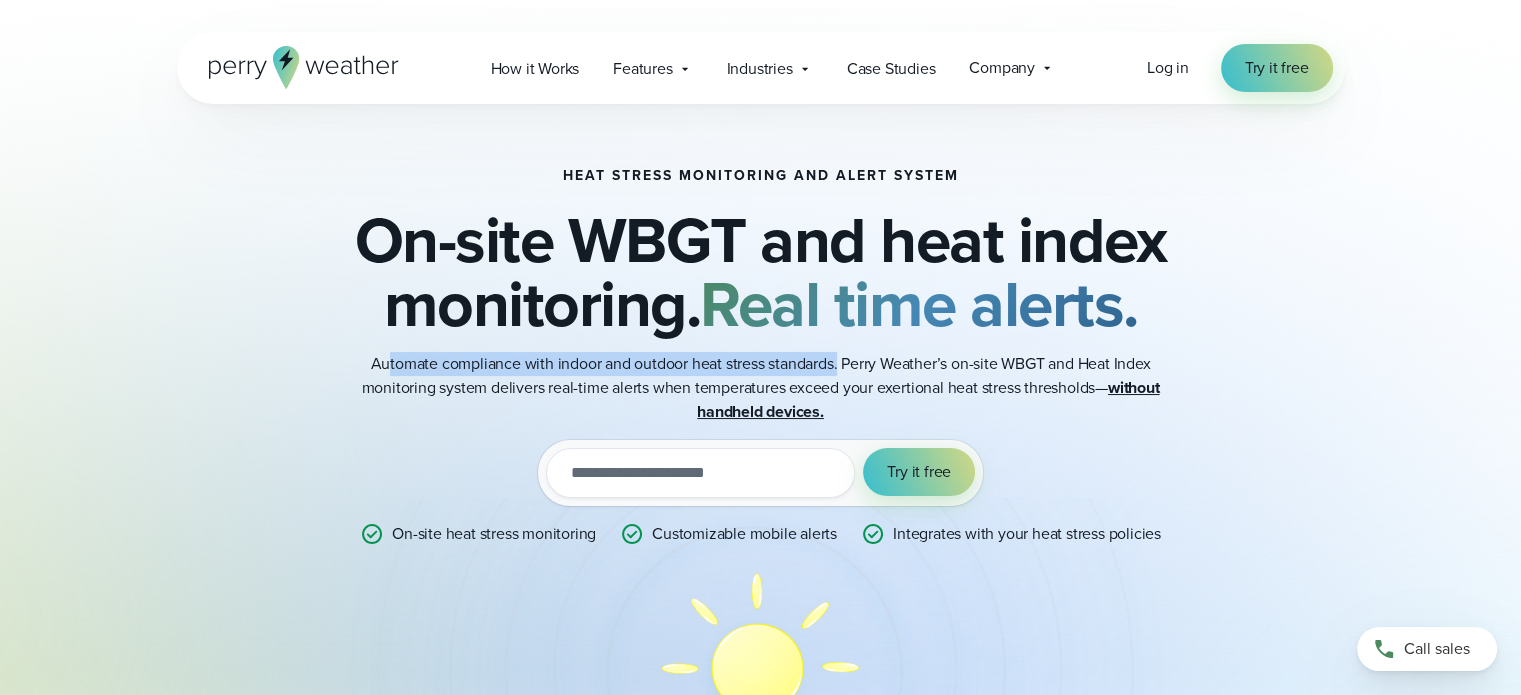drag, startPoint x: 382, startPoint y: 369, endPoint x: 838, endPoint y: 361, distance: 456.07016 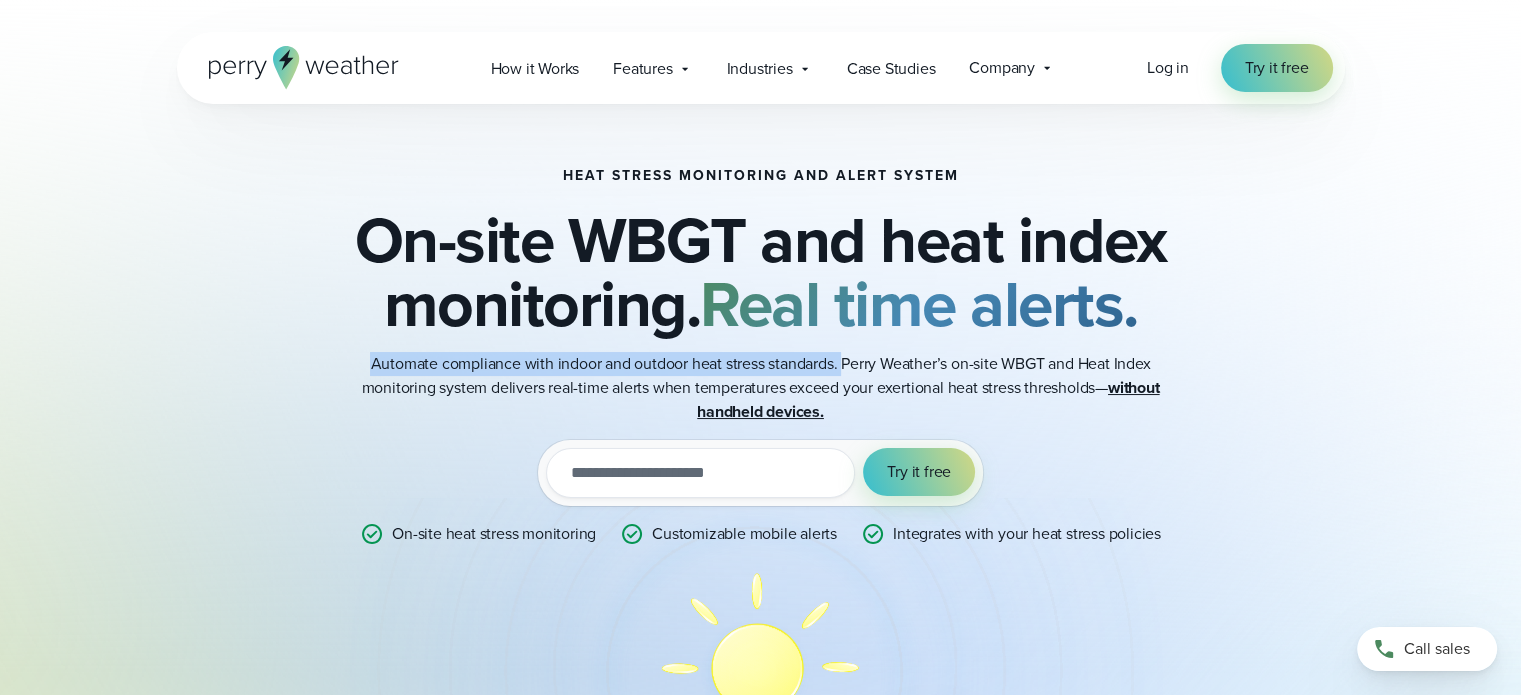 drag, startPoint x: 634, startPoint y: 364, endPoint x: 376, endPoint y: 363, distance: 258.00195 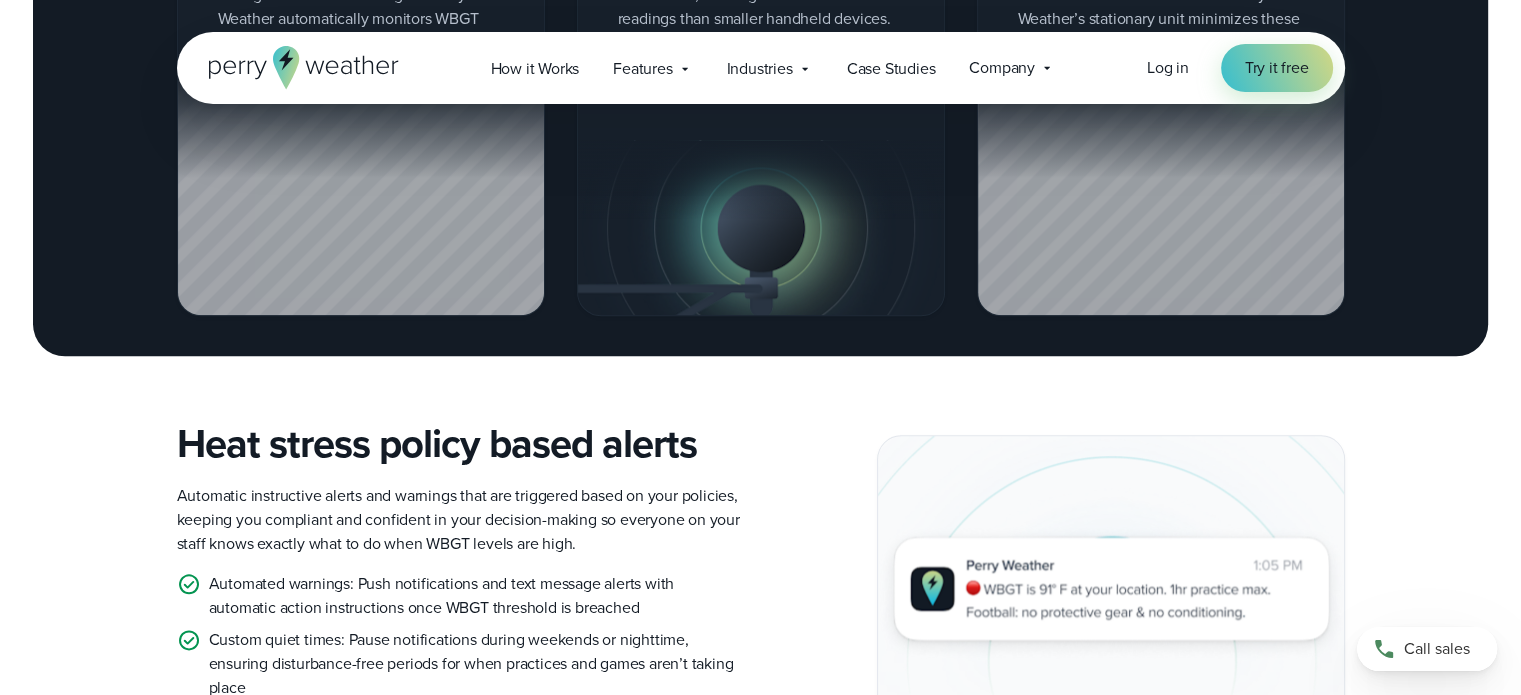 scroll, scrollTop: 2292, scrollLeft: 0, axis: vertical 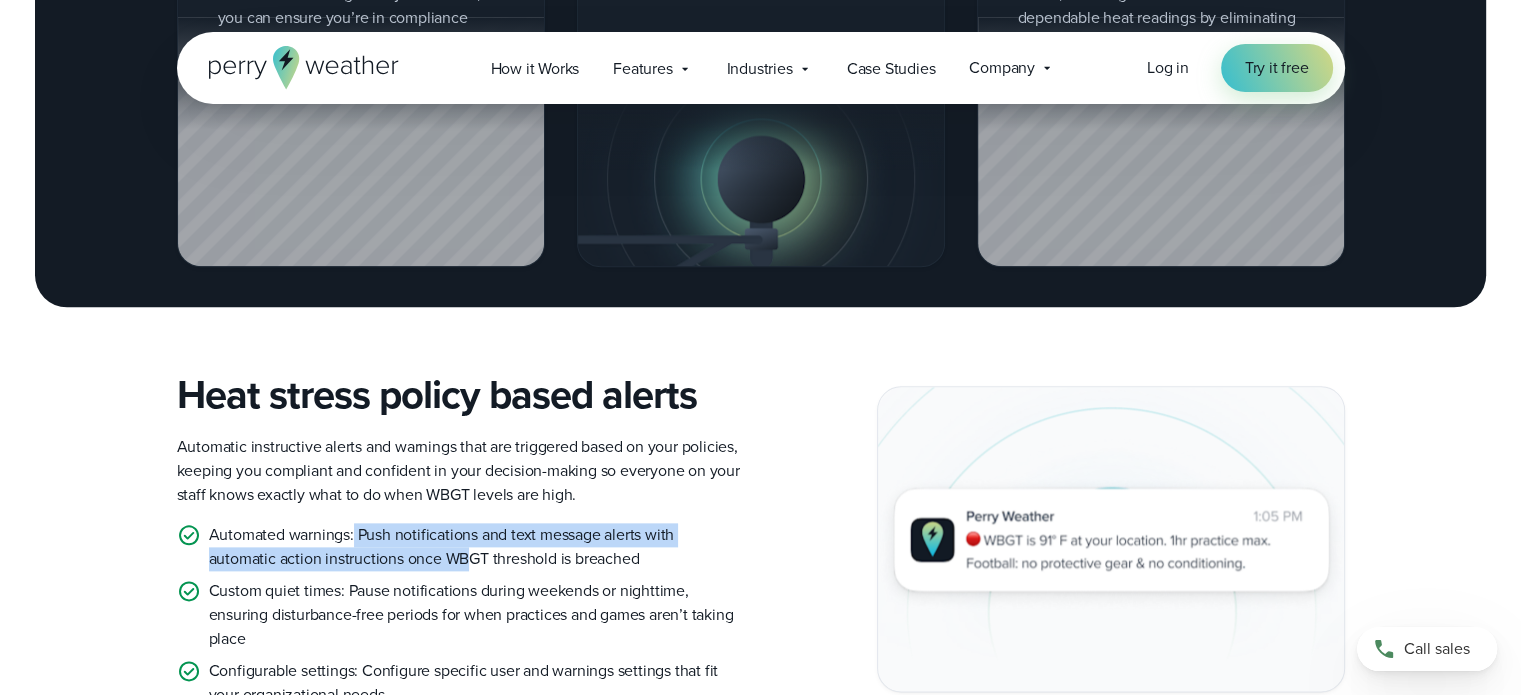 drag, startPoint x: 352, startPoint y: 531, endPoint x: 472, endPoint y: 546, distance: 120.93387 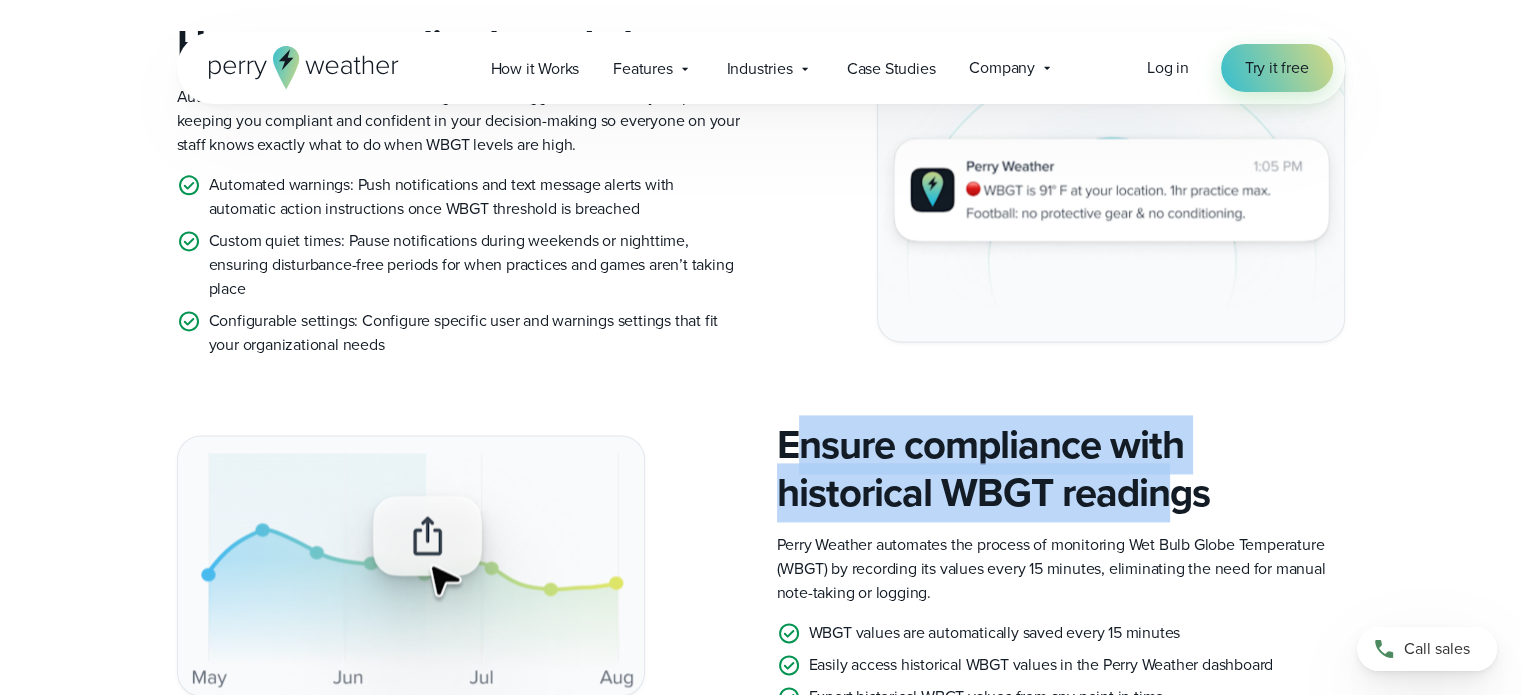 drag, startPoint x: 823, startPoint y: 459, endPoint x: 1171, endPoint y: 483, distance: 348.8266 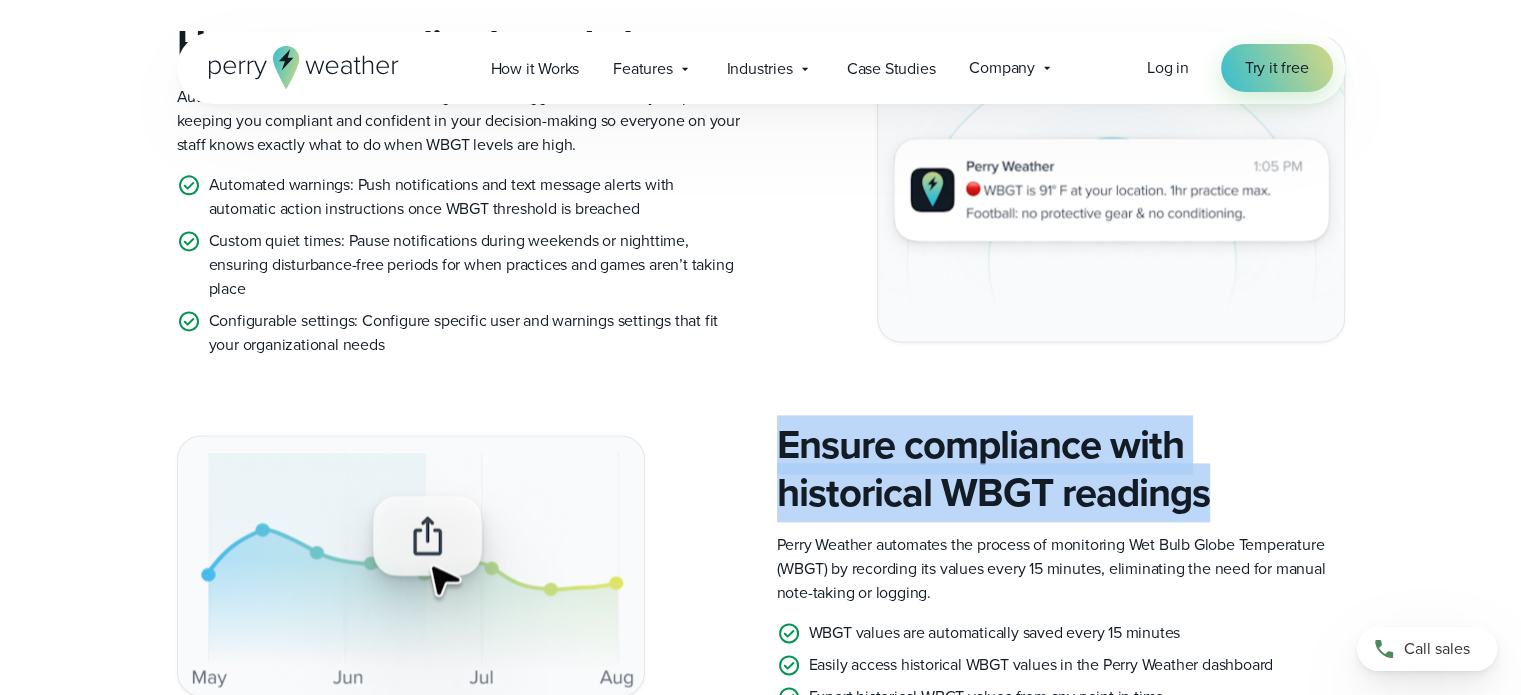 drag, startPoint x: 1214, startPoint y: 485, endPoint x: 773, endPoint y: 419, distance: 445.91144 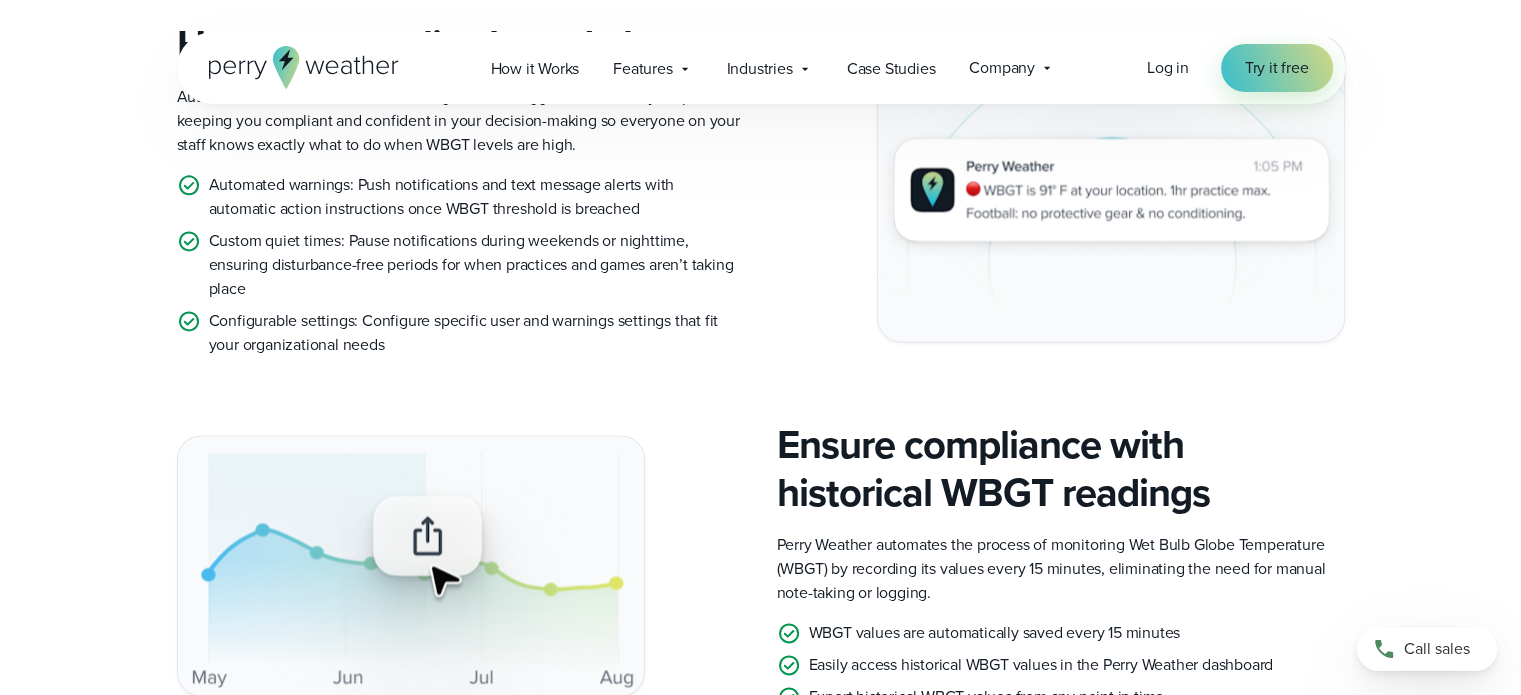 drag, startPoint x: 1518, startPoint y: 257, endPoint x: 1523, endPoint y: 236, distance: 21.587032 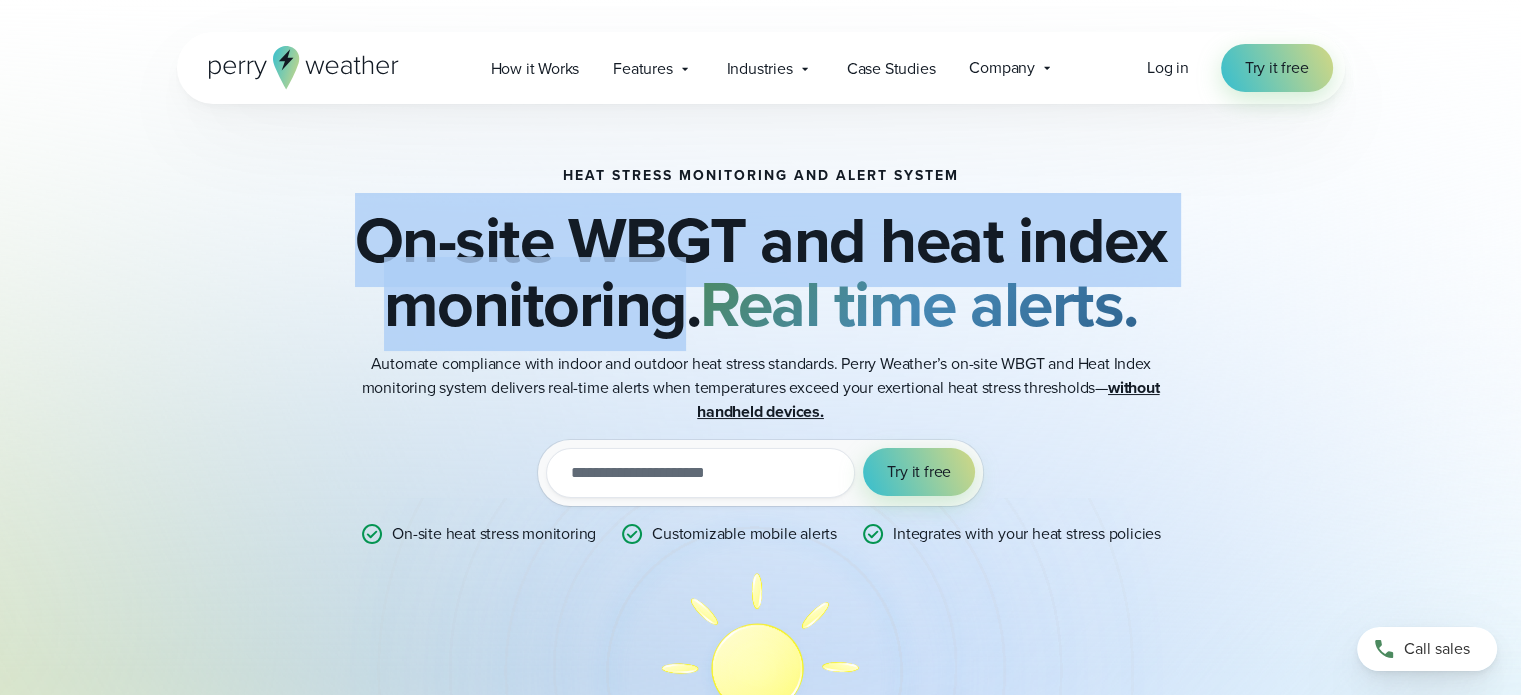 drag, startPoint x: 374, startPoint y: 239, endPoint x: 626, endPoint y: 267, distance: 253.55078 